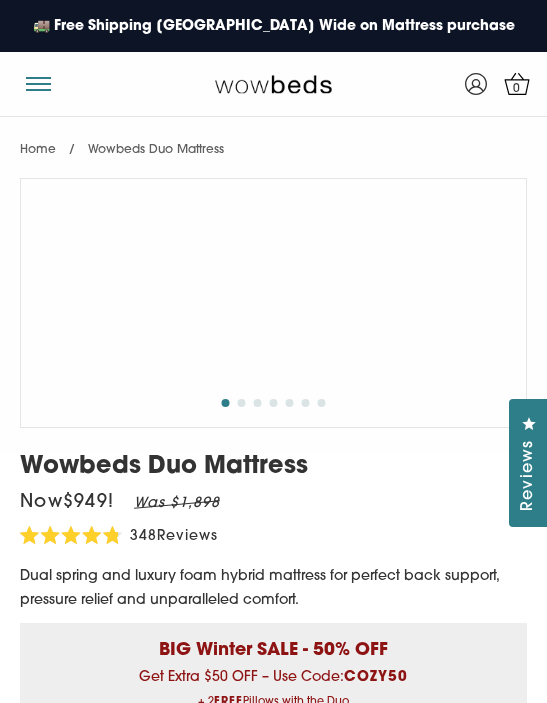 select on "Medium-Firm" 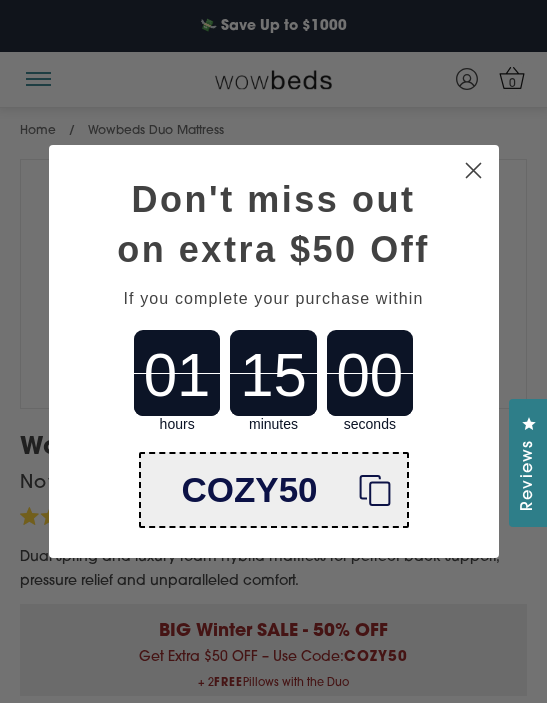 scroll, scrollTop: 15, scrollLeft: 0, axis: vertical 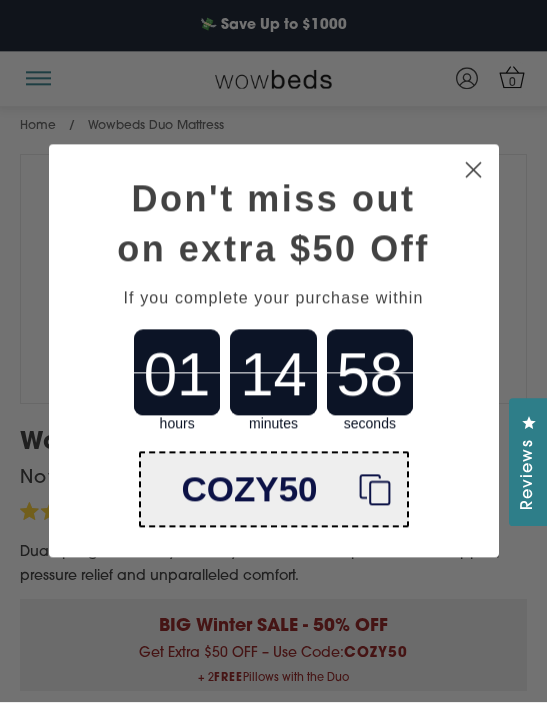click on "Close dialog" 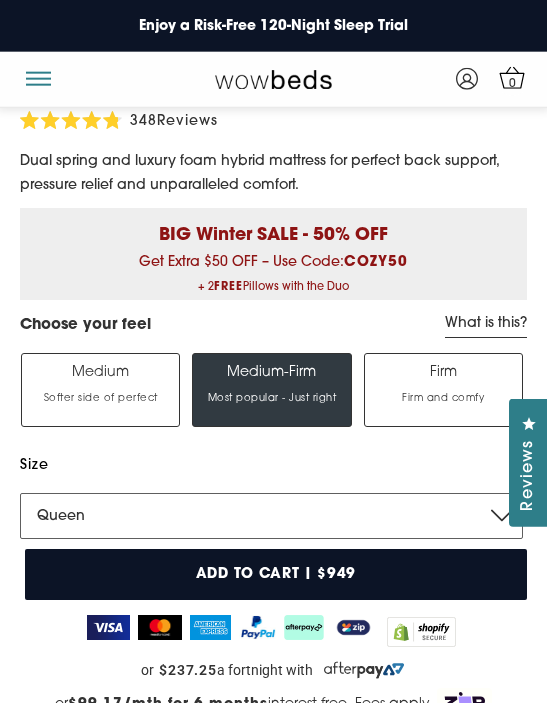 scroll, scrollTop: 409, scrollLeft: 0, axis: vertical 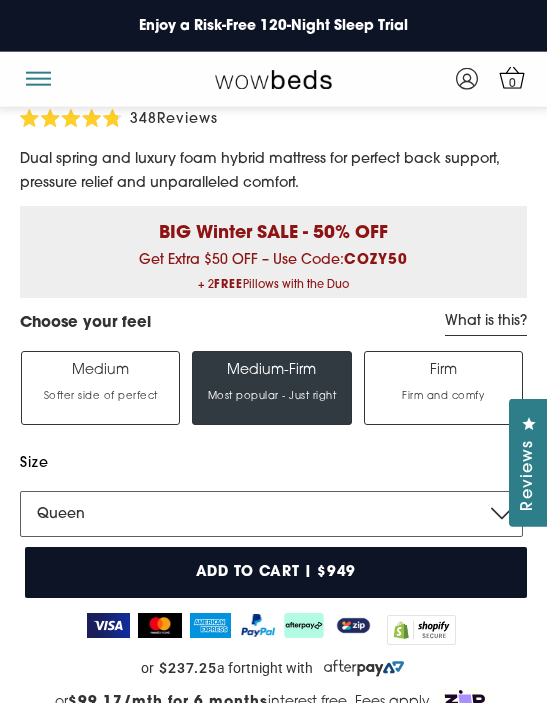 click on "Single King Single Double Queen King" at bounding box center [271, 514] 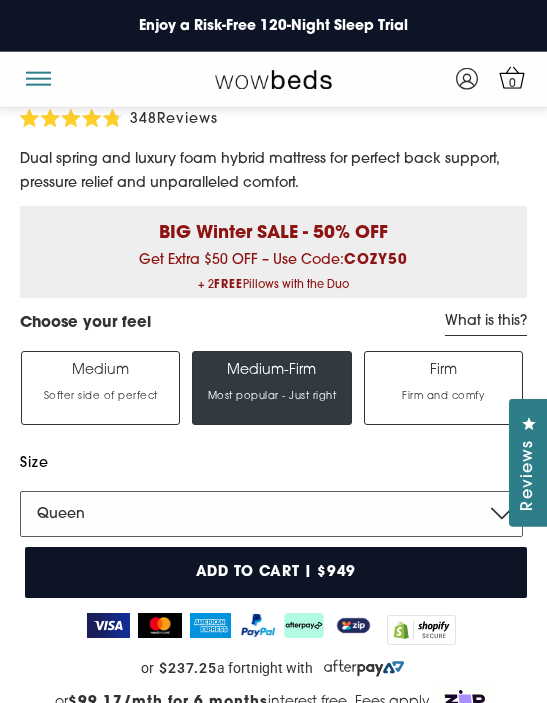 scroll, scrollTop: 410, scrollLeft: 0, axis: vertical 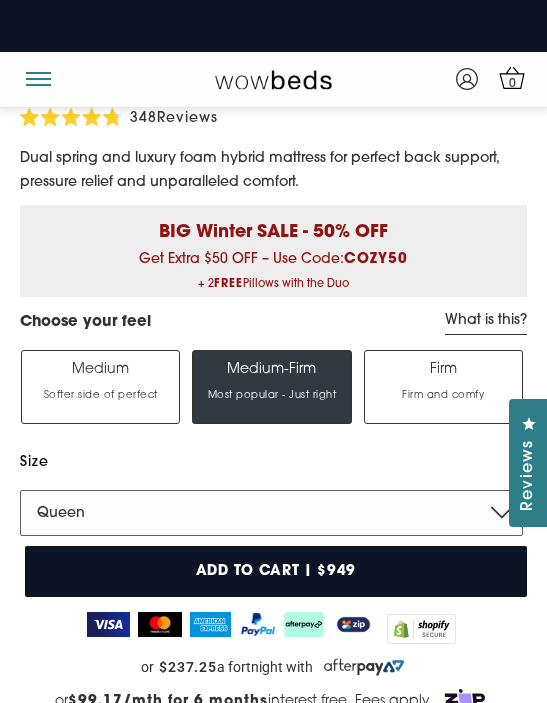 select on "King" 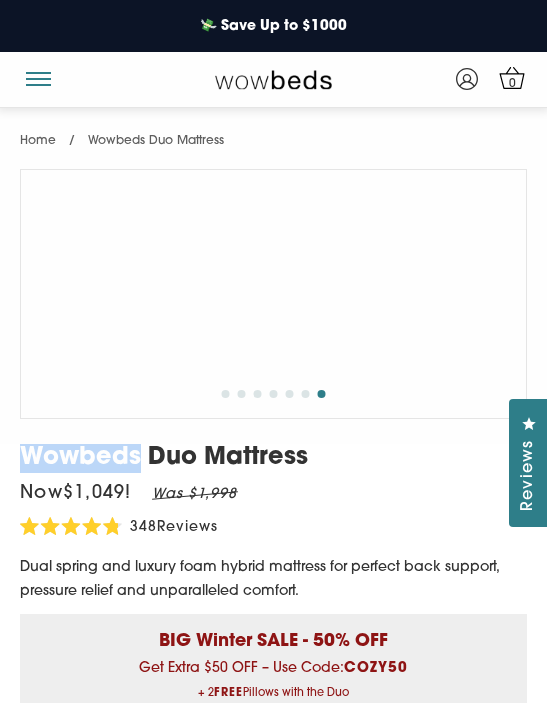 scroll, scrollTop: 0, scrollLeft: 0, axis: both 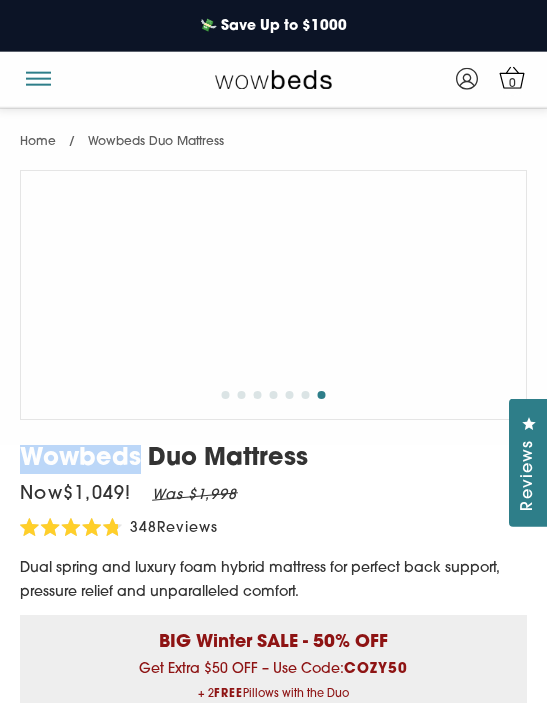 click on "1 2 3 4 5 6 7" at bounding box center [273, 398] 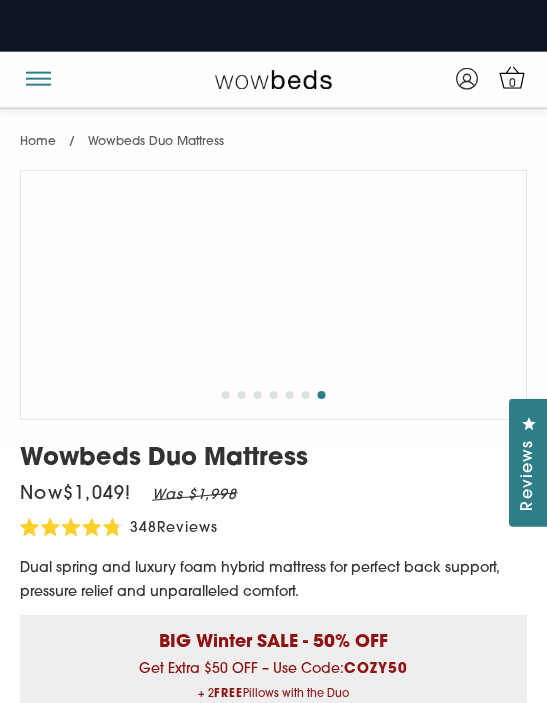 scroll, scrollTop: 0, scrollLeft: 0, axis: both 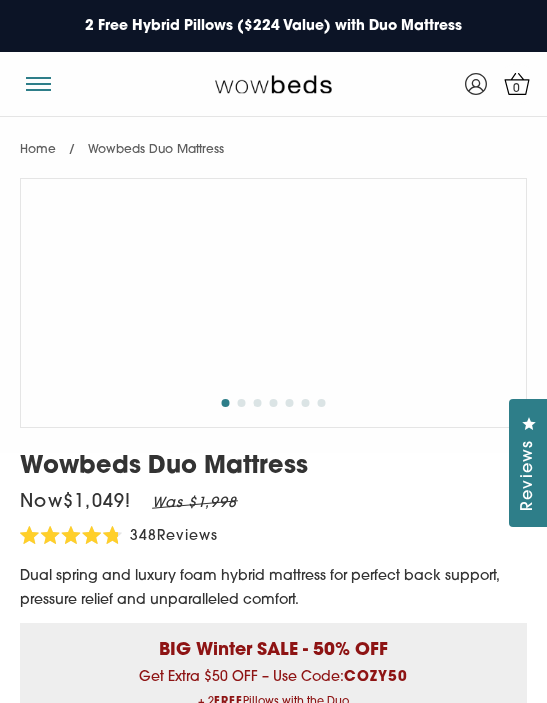 click on "Wowbeds Duo Mattress" at bounding box center [273, 467] 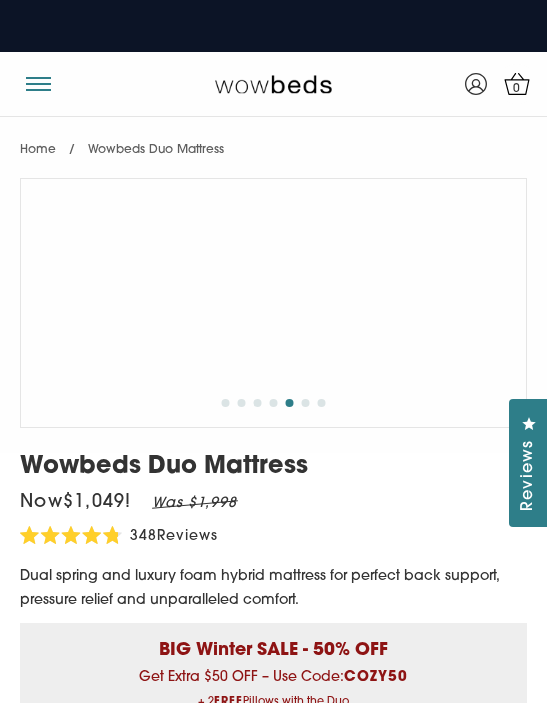 click 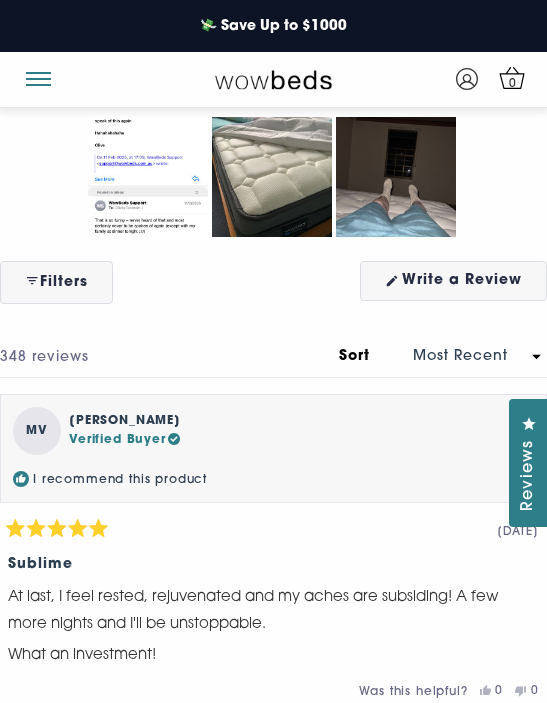 scroll, scrollTop: 12188, scrollLeft: 0, axis: vertical 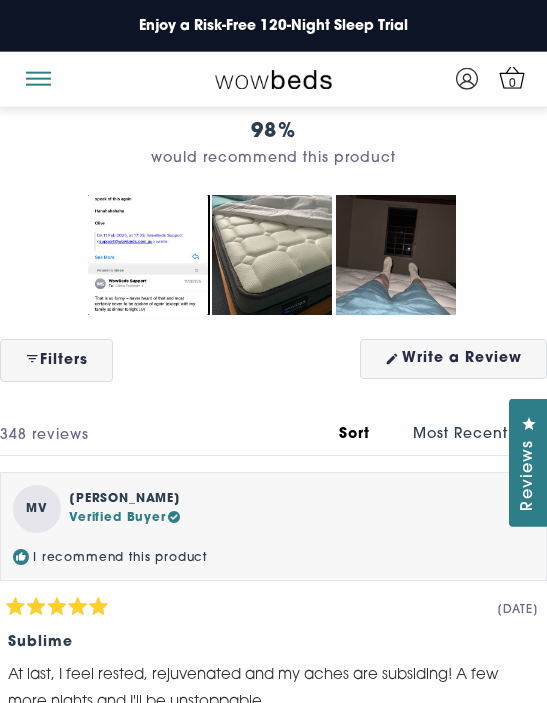 click at bounding box center [148, 255] 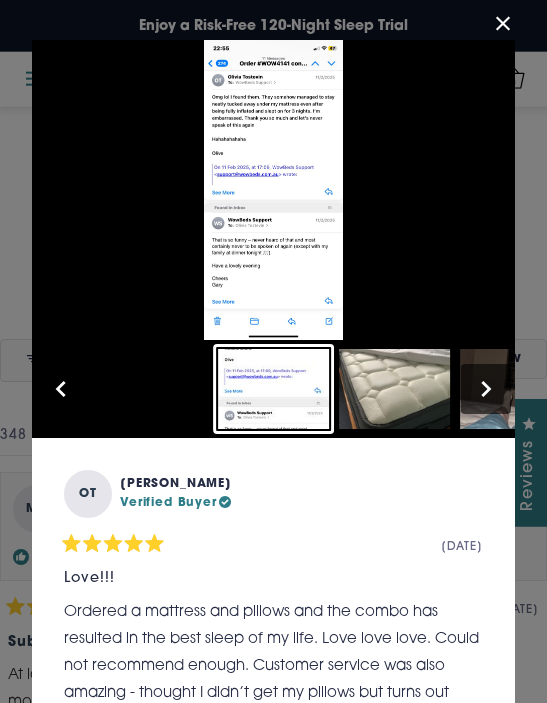 click at bounding box center [61, 389] 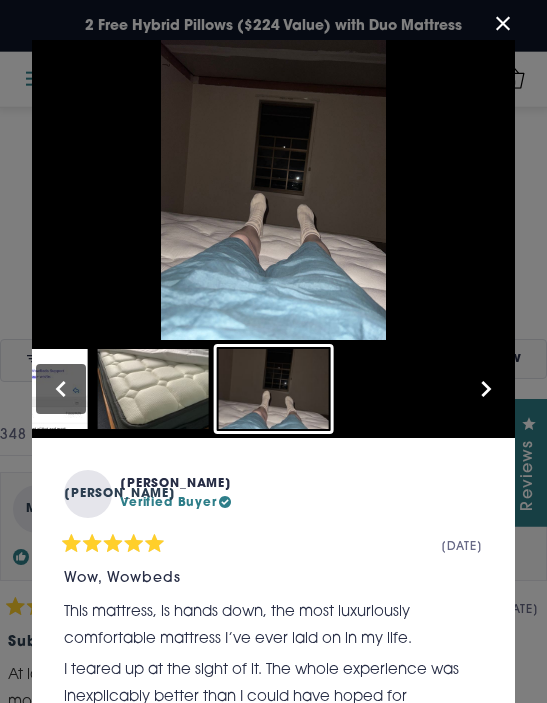 click at bounding box center [503, 24] 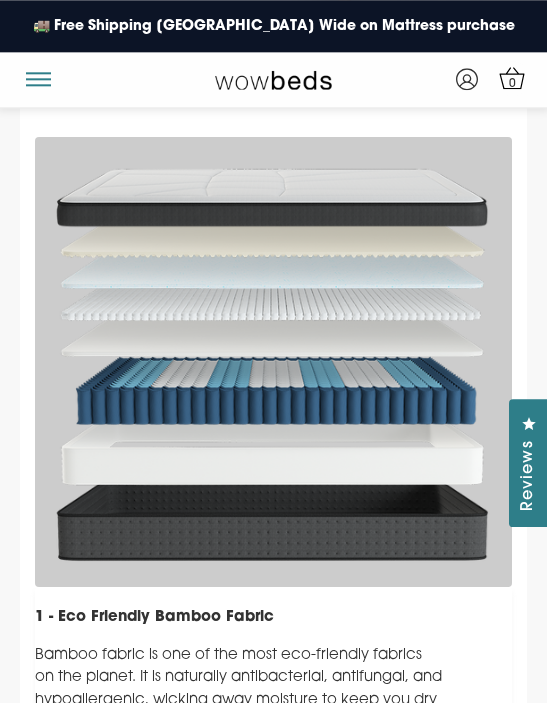 scroll, scrollTop: 9364, scrollLeft: 0, axis: vertical 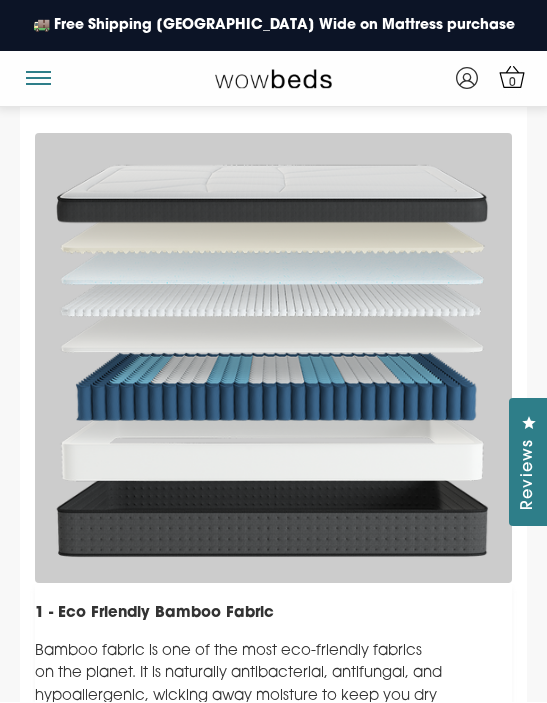 click at bounding box center [503, 76] 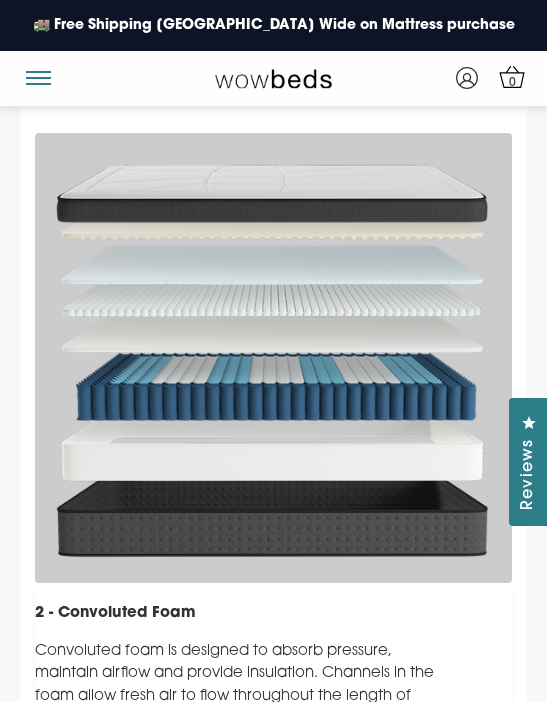 click at bounding box center [503, 76] 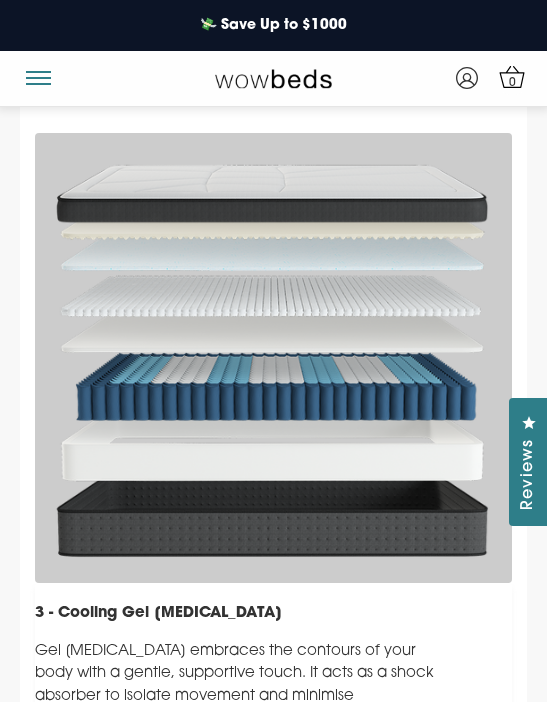 click at bounding box center (449, 76) 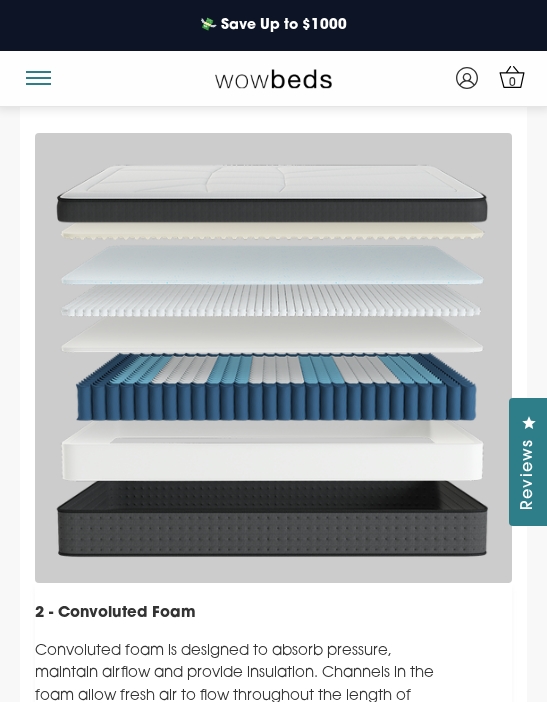 click at bounding box center (449, 76) 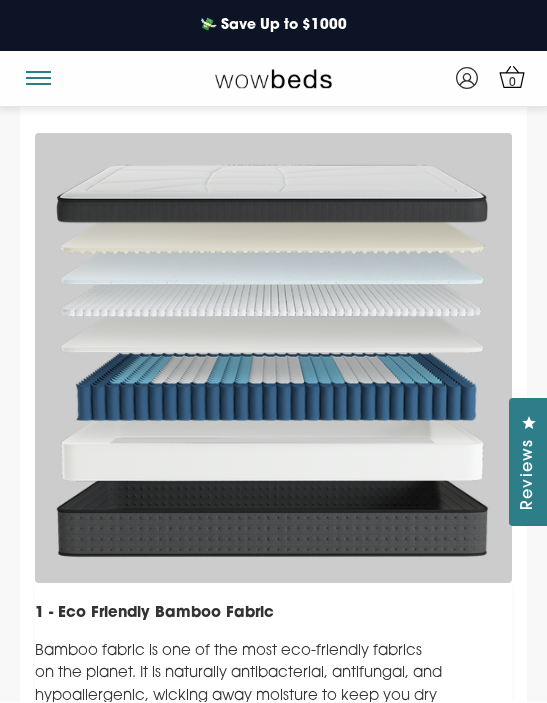 click at bounding box center (503, 76) 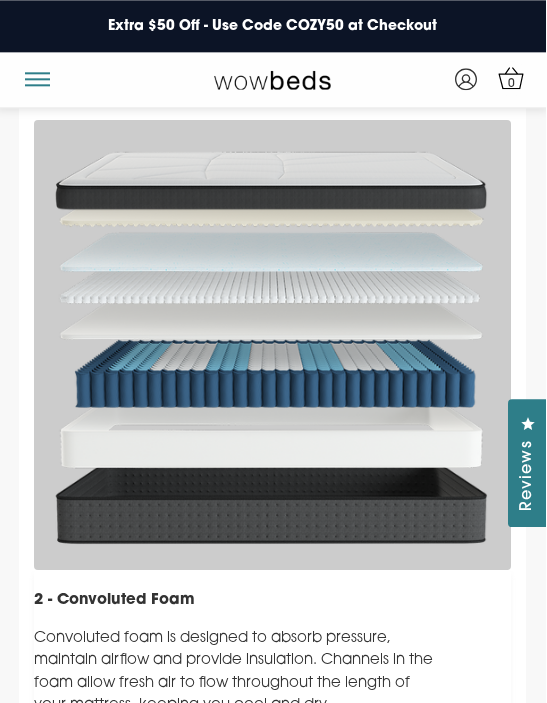 scroll, scrollTop: 9377, scrollLeft: 0, axis: vertical 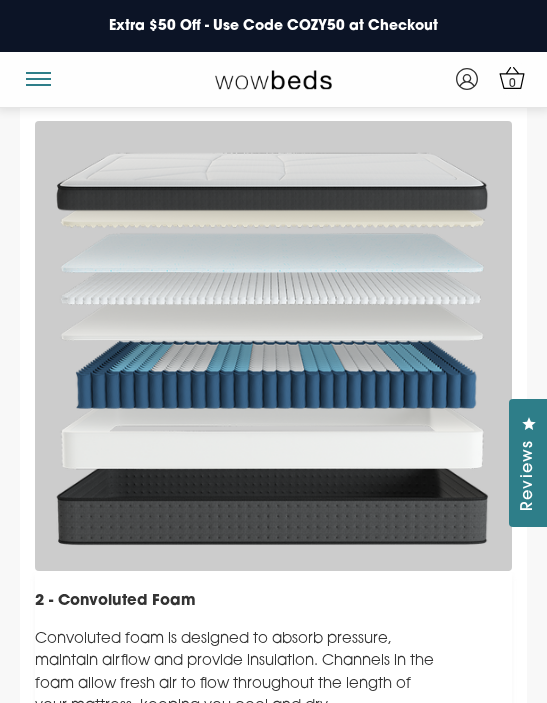 click at bounding box center (503, 63) 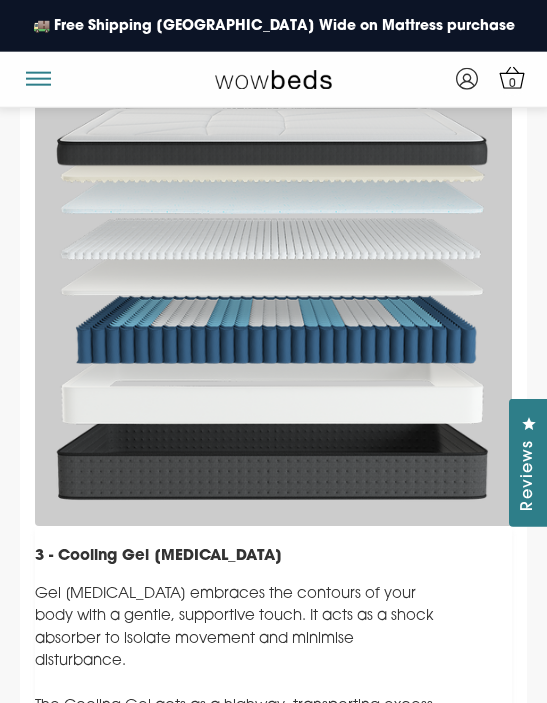scroll, scrollTop: 9423, scrollLeft: 0, axis: vertical 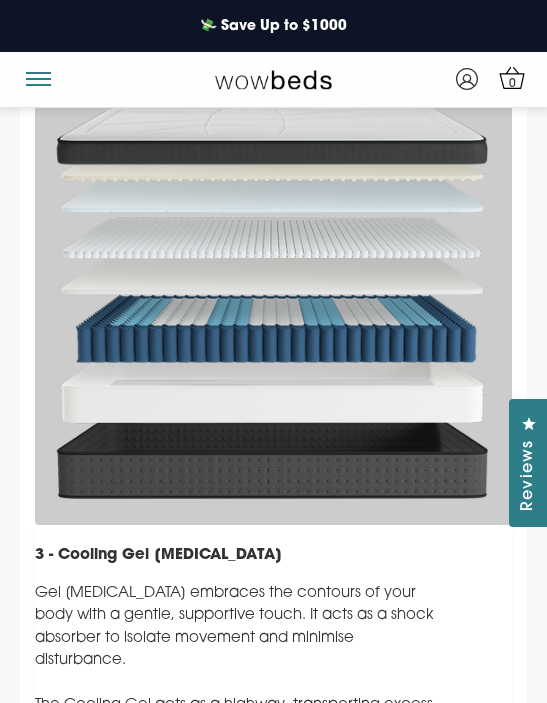click at bounding box center [503, 17] 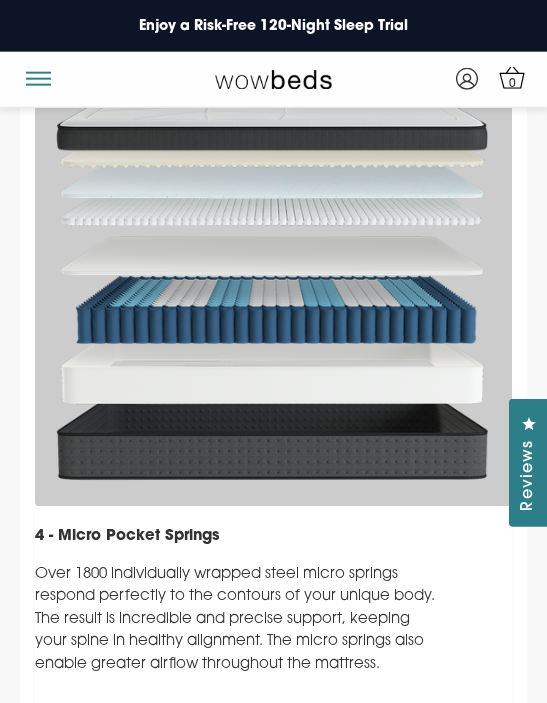 scroll, scrollTop: 9440, scrollLeft: 0, axis: vertical 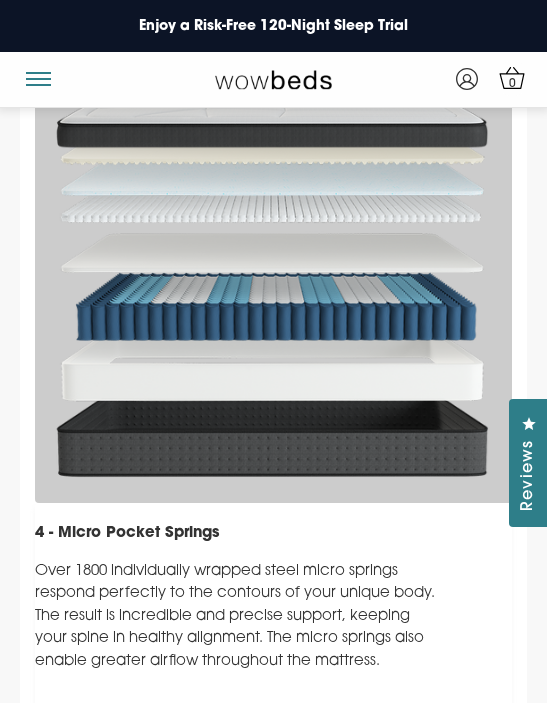 click at bounding box center (503, 0) 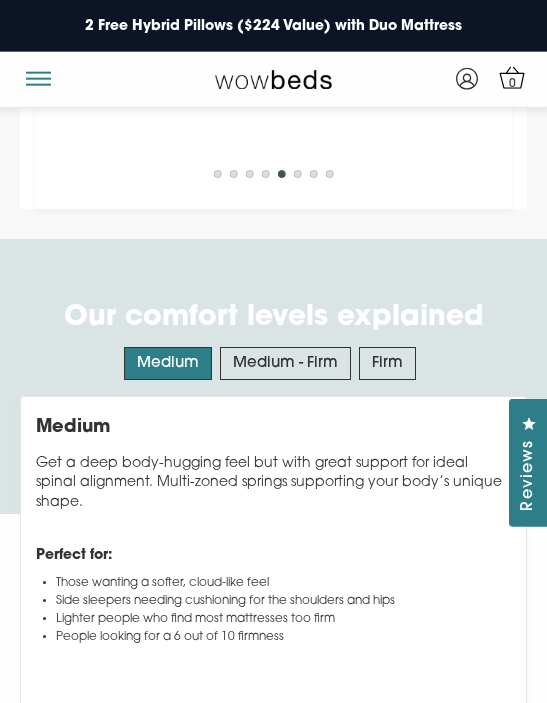 scroll, scrollTop: 10094, scrollLeft: 0, axis: vertical 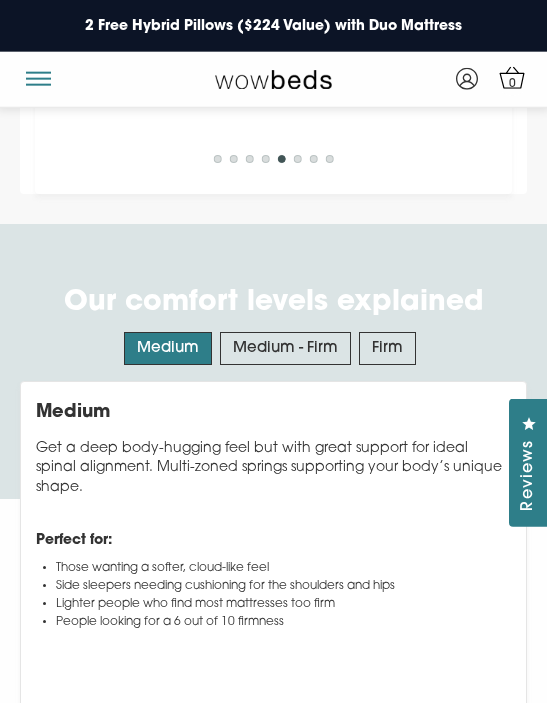 click on "Medium - Firm" at bounding box center [285, 348] 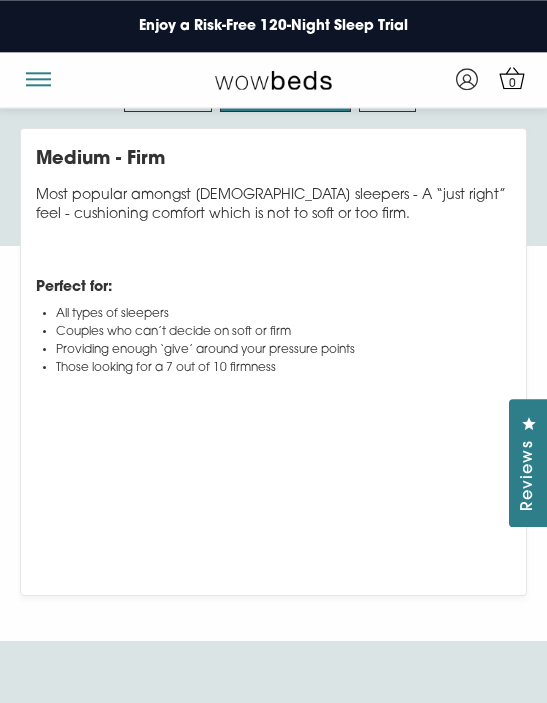 scroll, scrollTop: 10347, scrollLeft: 0, axis: vertical 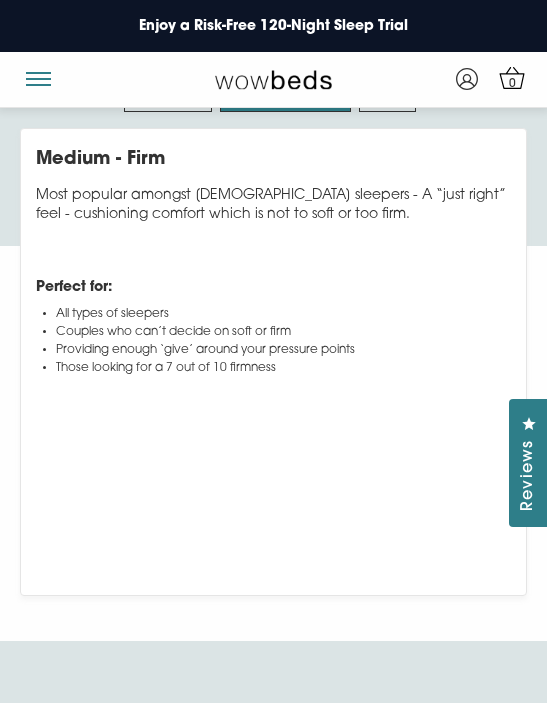 click on "Firm" at bounding box center [387, 95] 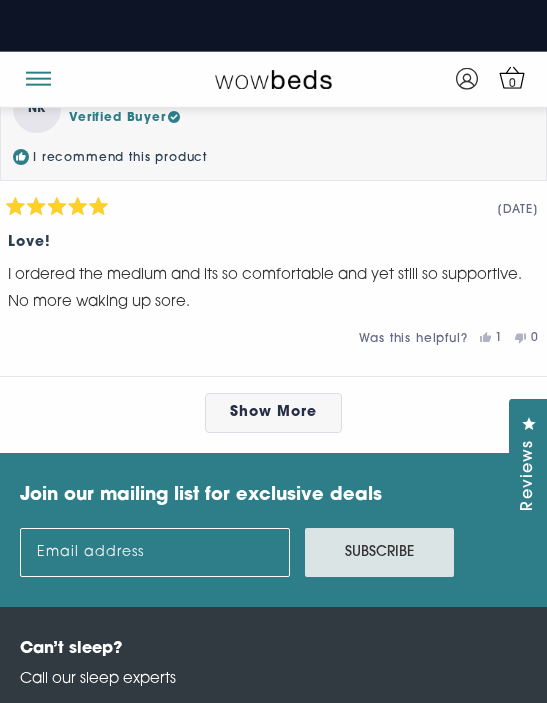 scroll, scrollTop: 13982, scrollLeft: 0, axis: vertical 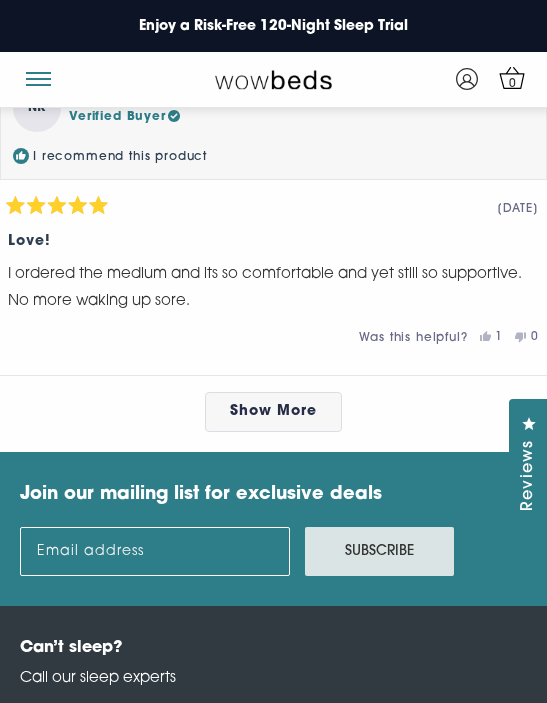 click on "Show More" at bounding box center (273, 411) 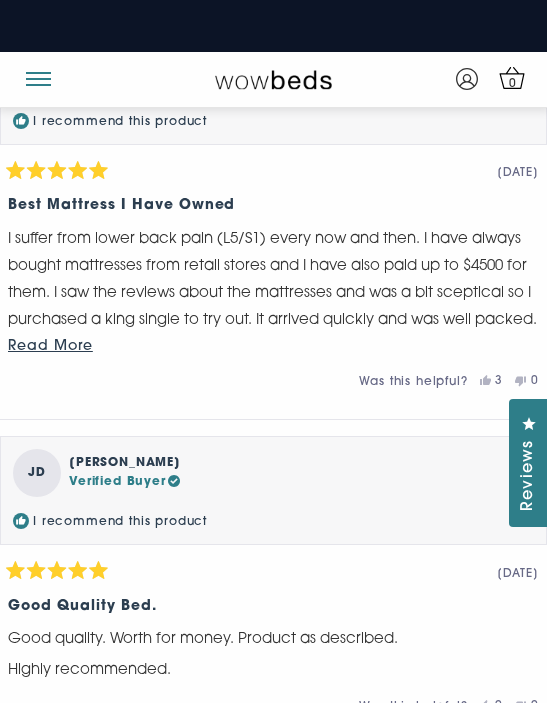 scroll, scrollTop: 15082, scrollLeft: 0, axis: vertical 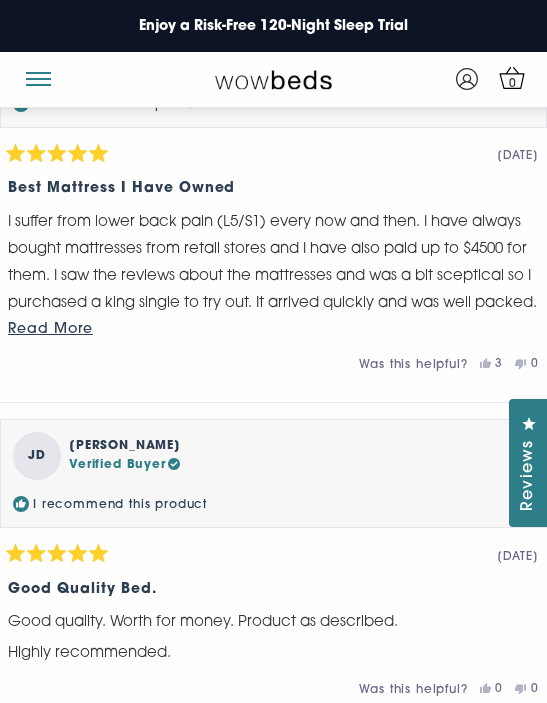 click on "Read More" at bounding box center [50, 329] 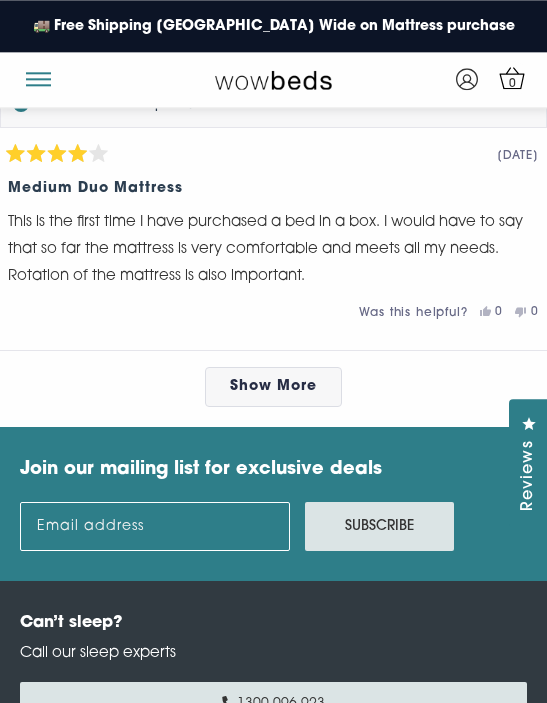 scroll, scrollTop: 15864, scrollLeft: 0, axis: vertical 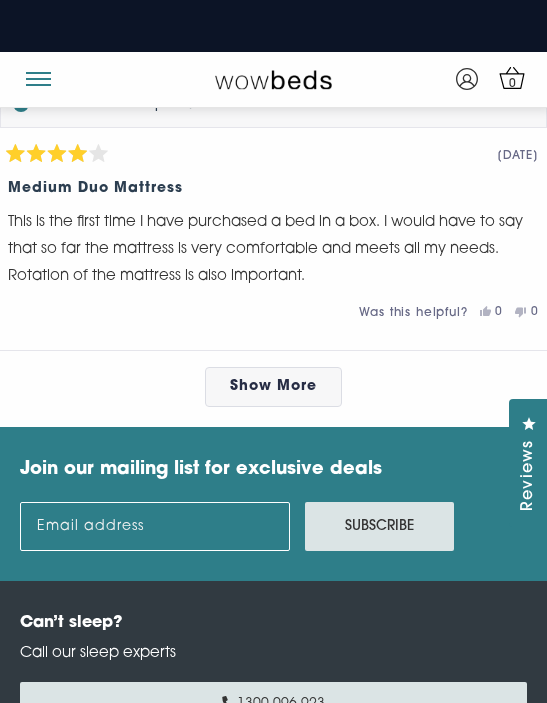click on "Show More" at bounding box center [273, 386] 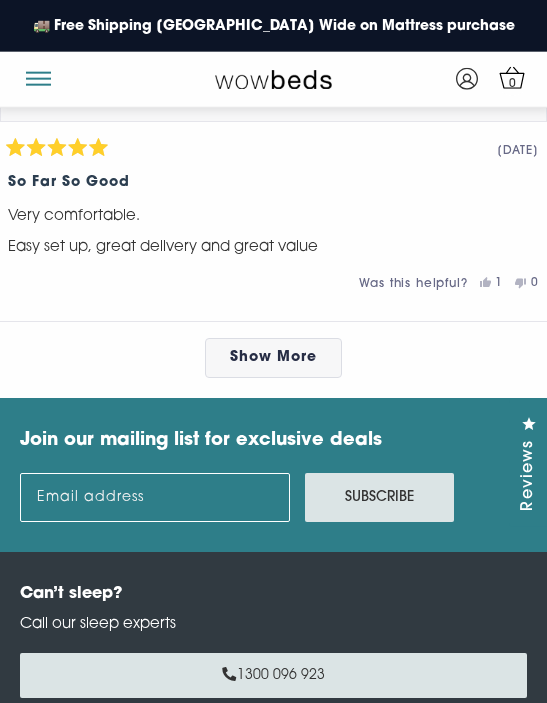 scroll, scrollTop: 17559, scrollLeft: 0, axis: vertical 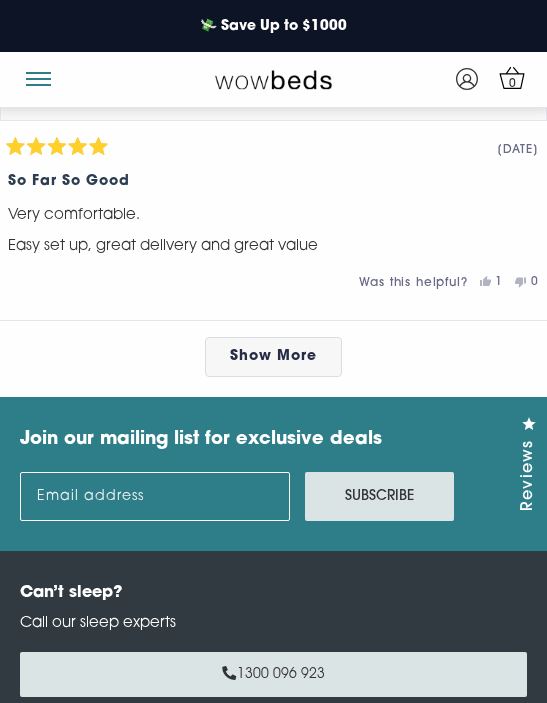 click on "Show More" at bounding box center (273, 356) 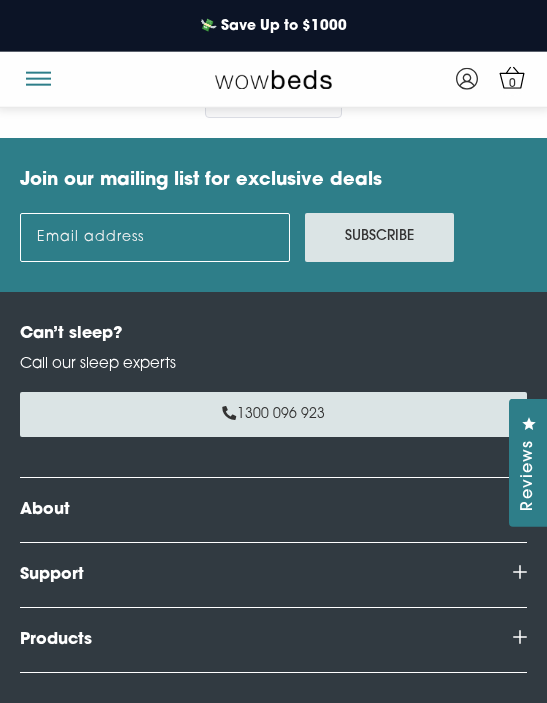 scroll, scrollTop: 19518, scrollLeft: 0, axis: vertical 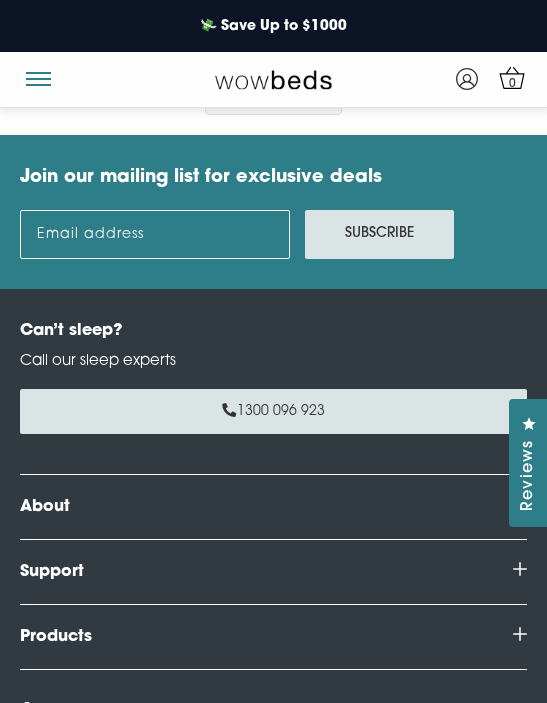 click on "About" at bounding box center (273, 507) 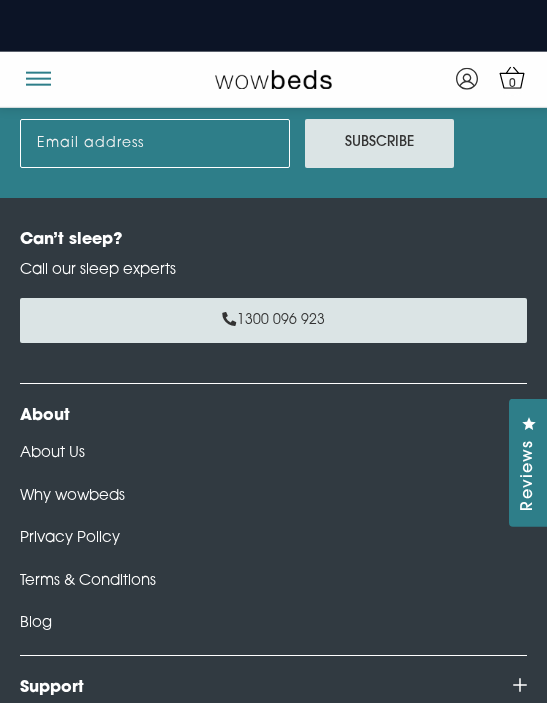 scroll, scrollTop: 19610, scrollLeft: 0, axis: vertical 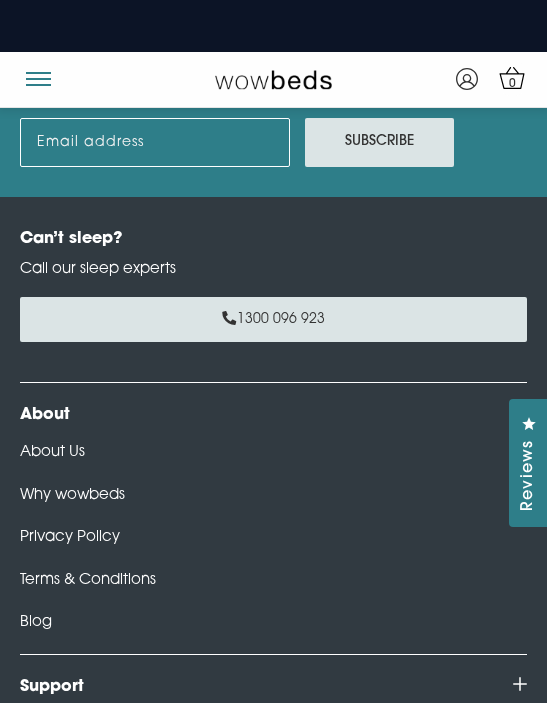 click on "About Us" at bounding box center [52, 452] 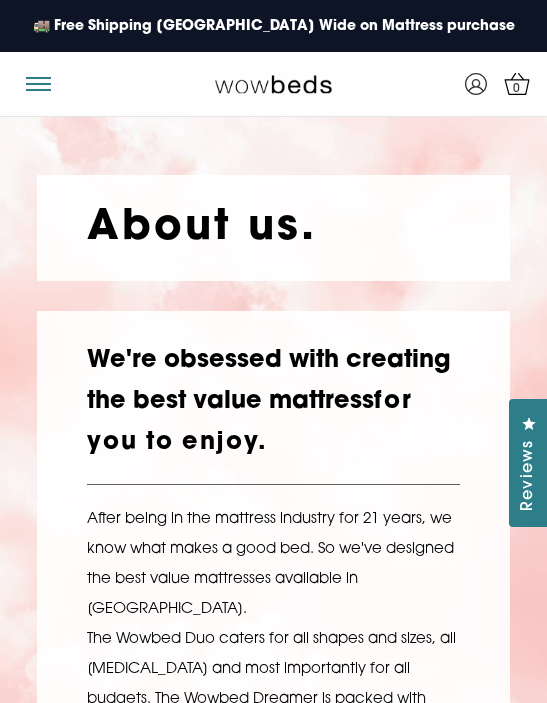 scroll, scrollTop: 0, scrollLeft: 0, axis: both 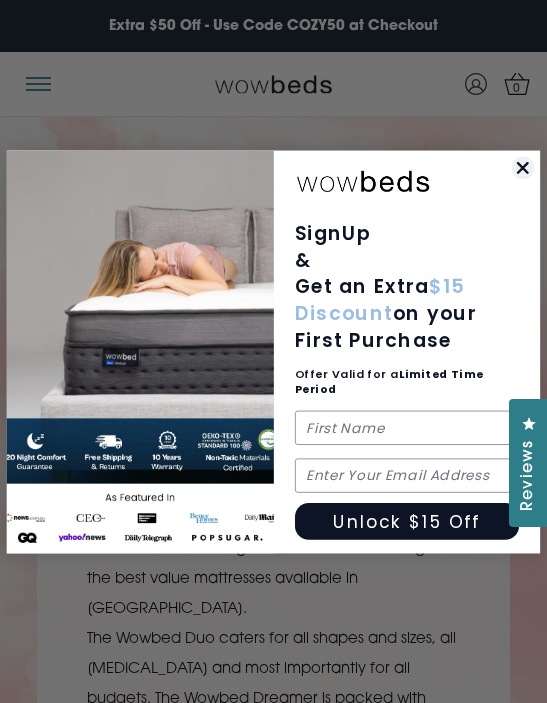 click 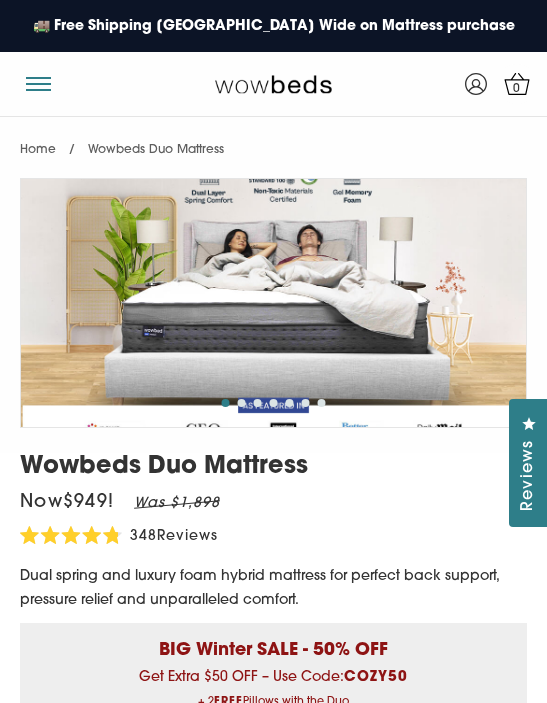select on "Medium-Firm" 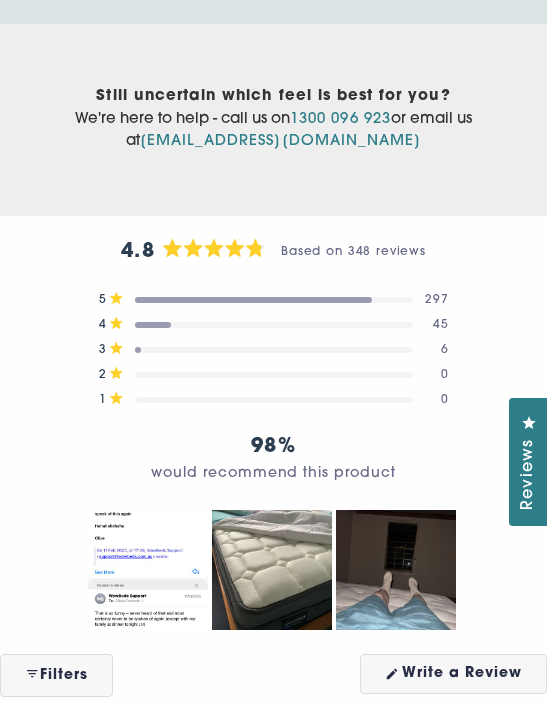 scroll, scrollTop: 0, scrollLeft: 0, axis: both 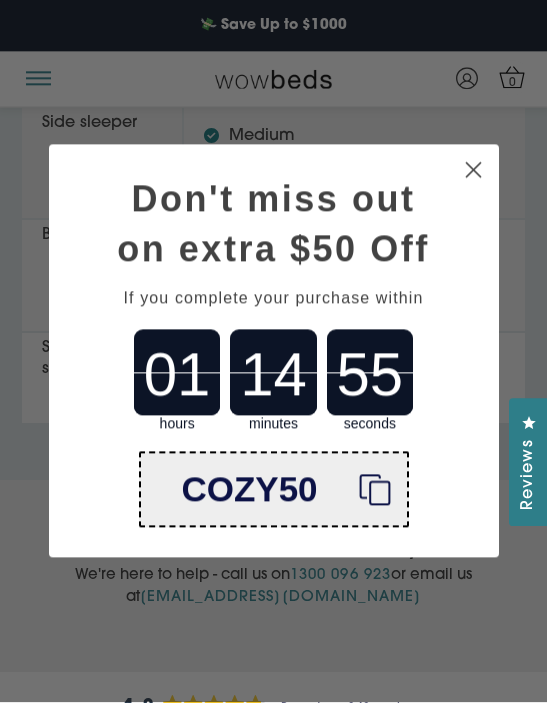 click on "Close dialog" 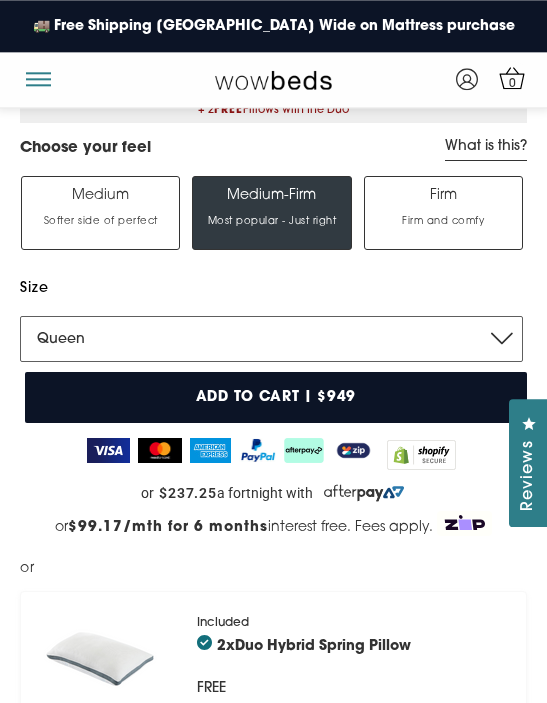 scroll, scrollTop: 581, scrollLeft: 0, axis: vertical 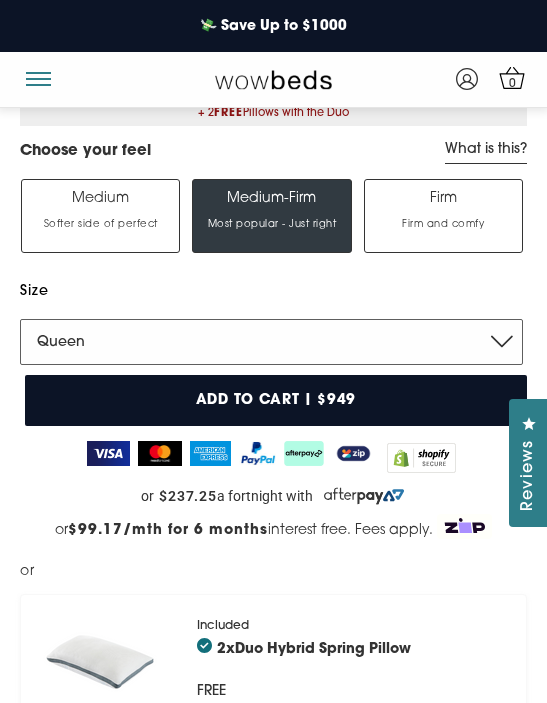 click on "Single King Single Double Queen King" at bounding box center [271, 342] 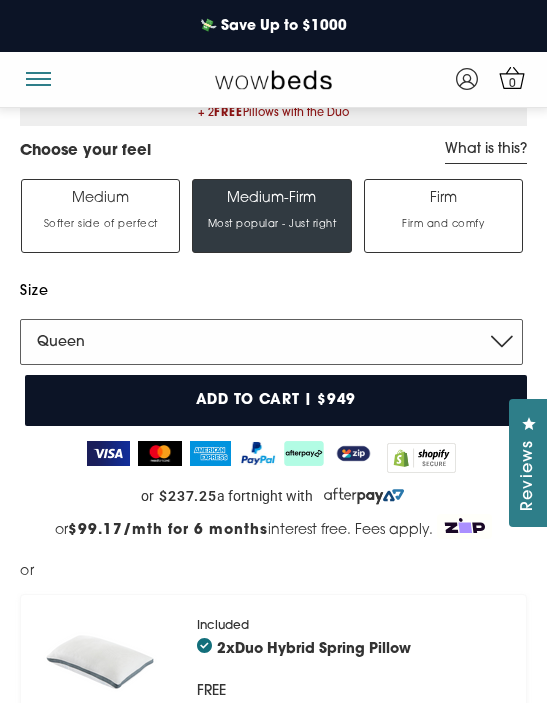 select on "King" 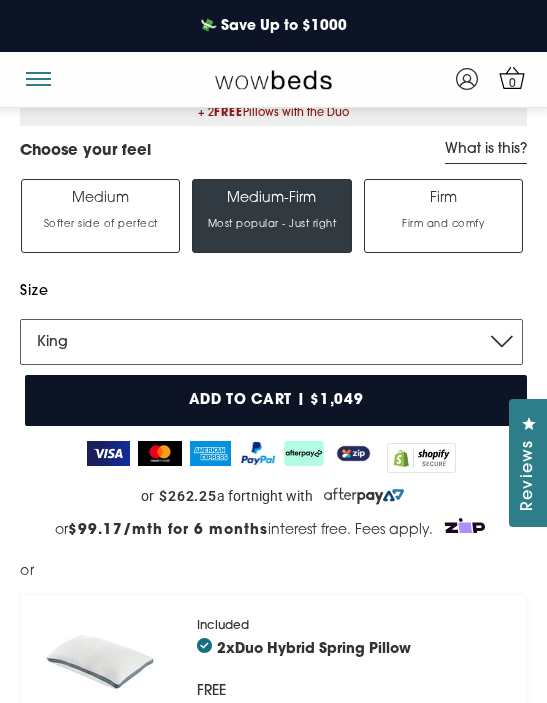 click on "Firm
Firm and comfy" at bounding box center (443, 216) 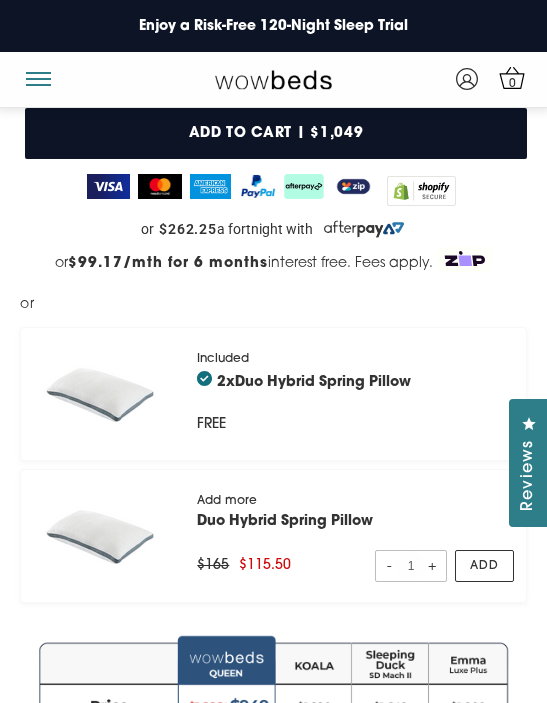 scroll, scrollTop: 850, scrollLeft: 0, axis: vertical 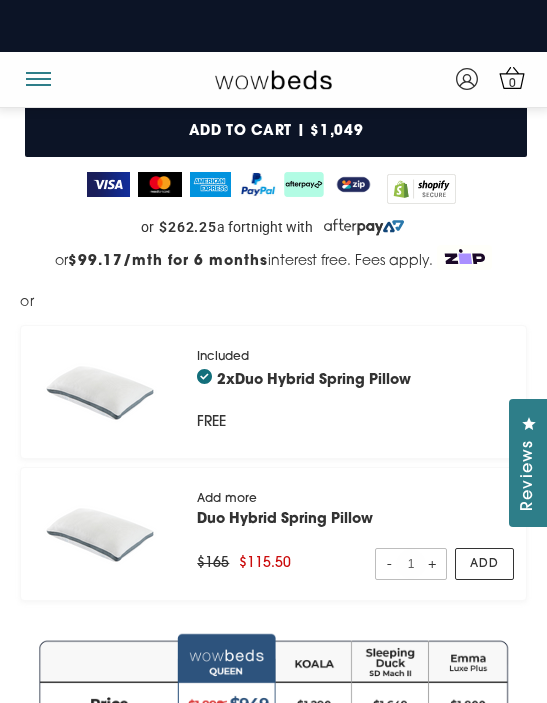 click on "Duo Hybrid Spring Pillow" at bounding box center [323, 380] 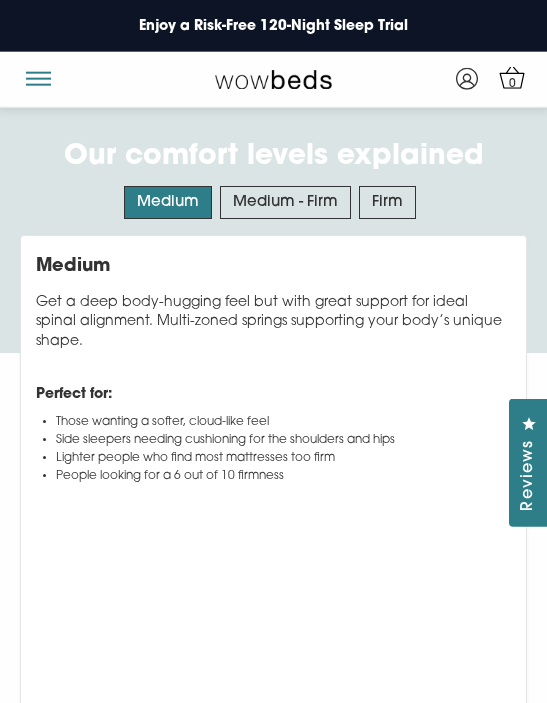 scroll, scrollTop: 10251, scrollLeft: 0, axis: vertical 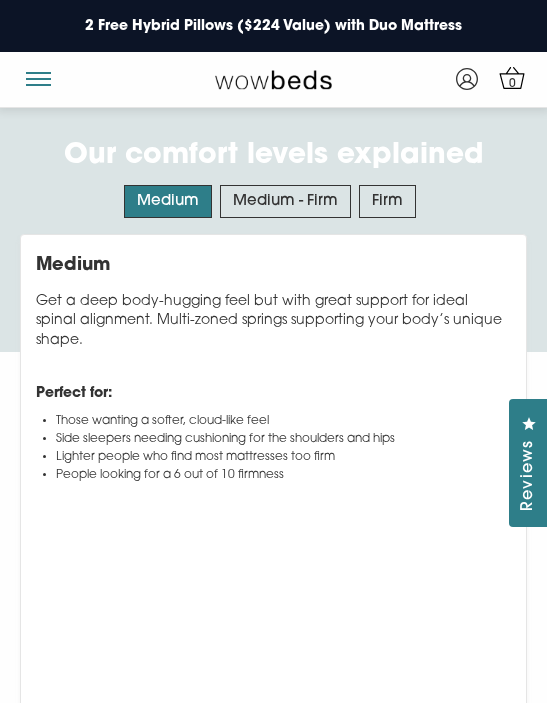 click on "Firm" at bounding box center [387, 201] 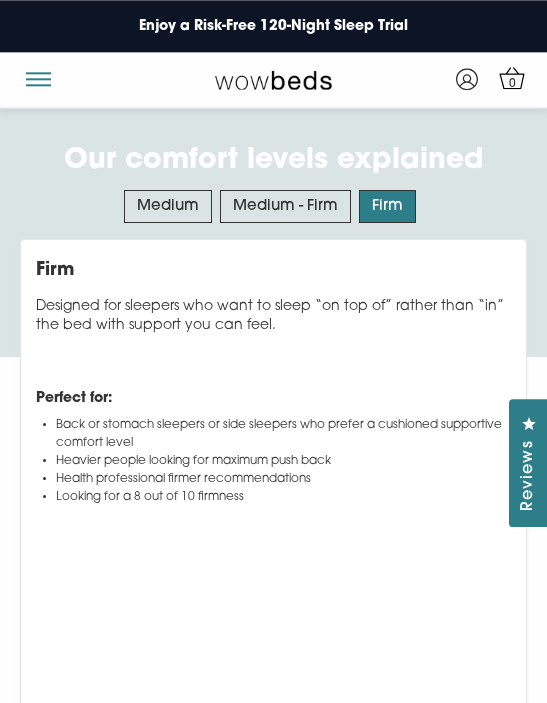 scroll, scrollTop: 10245, scrollLeft: 0, axis: vertical 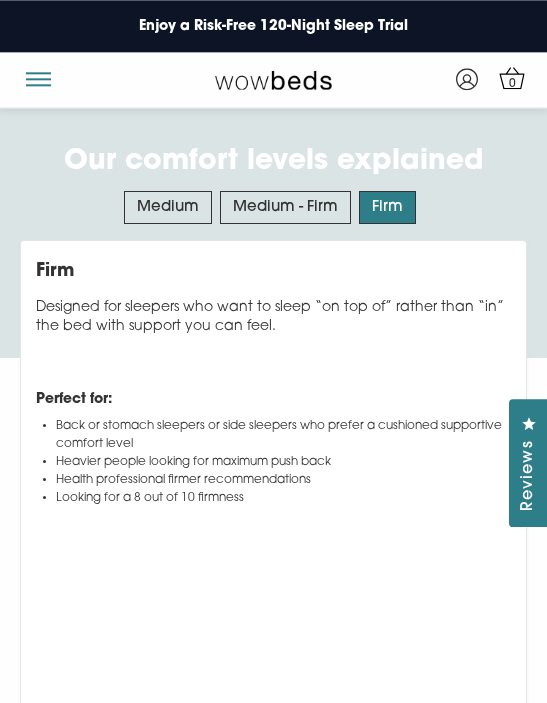 click on "Medium - Firm" at bounding box center [285, 207] 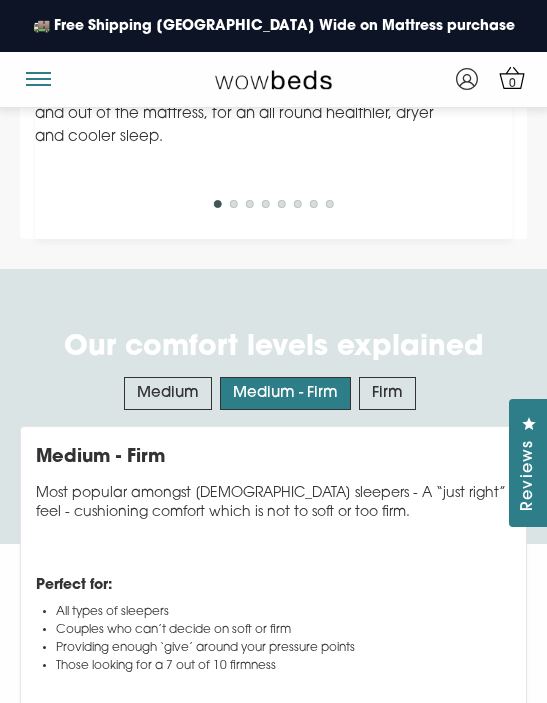 scroll, scrollTop: 10087, scrollLeft: 0, axis: vertical 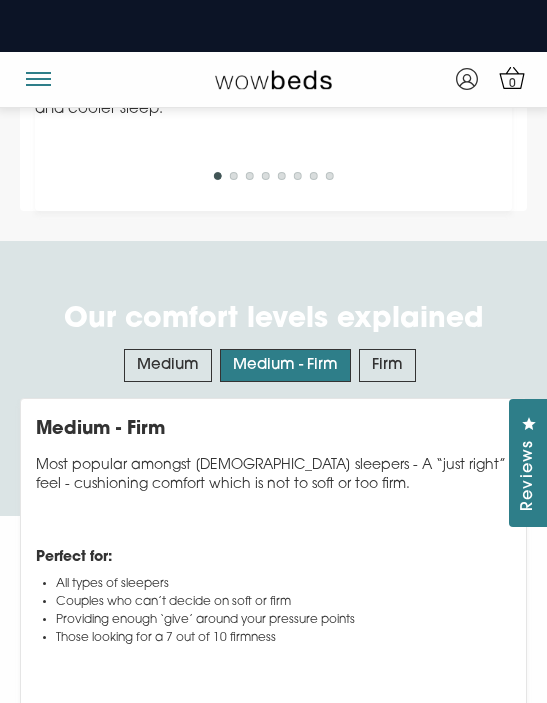 click on "Firm" at bounding box center [387, 365] 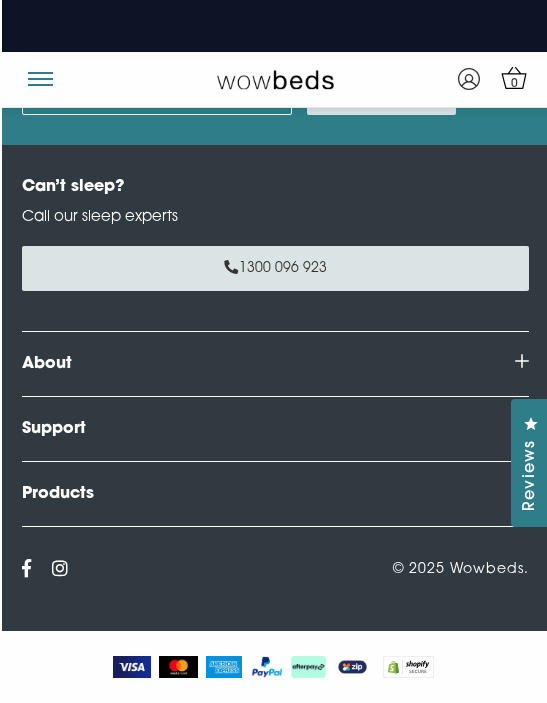 scroll, scrollTop: 14490, scrollLeft: 0, axis: vertical 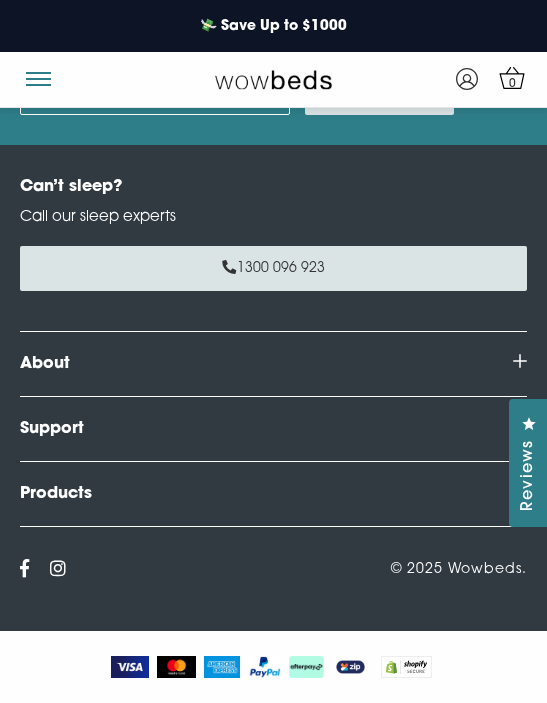 click on "Support" at bounding box center [273, 429] 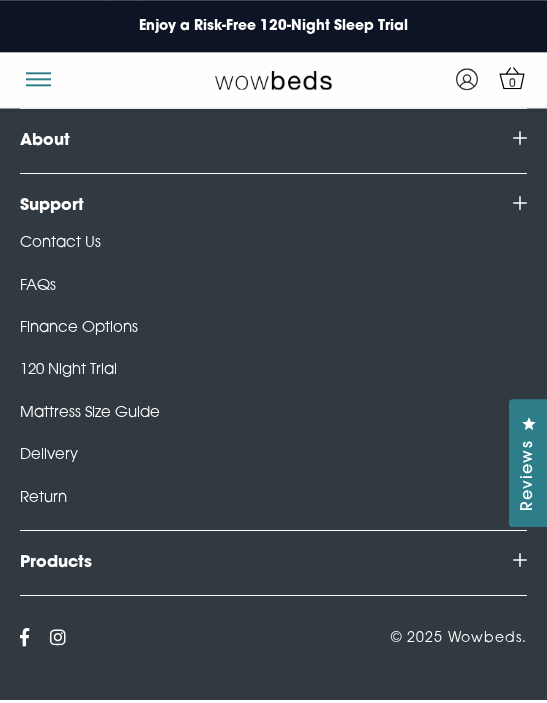 scroll, scrollTop: 14676, scrollLeft: 0, axis: vertical 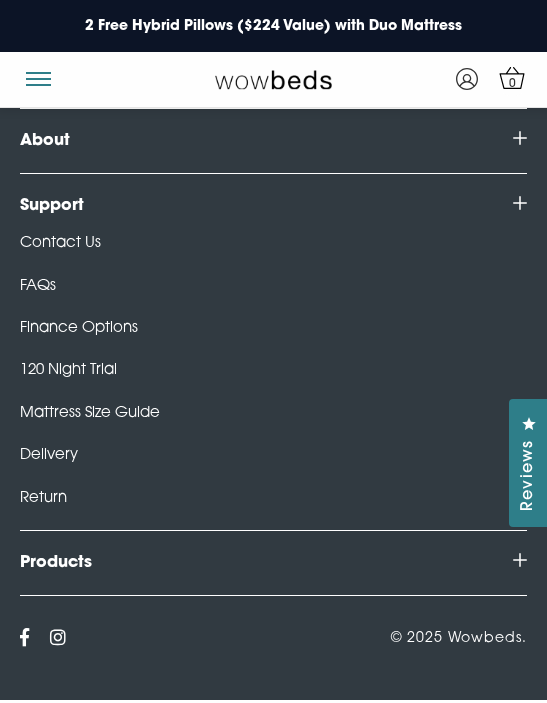 click on "120 Night Trial" at bounding box center (68, 370) 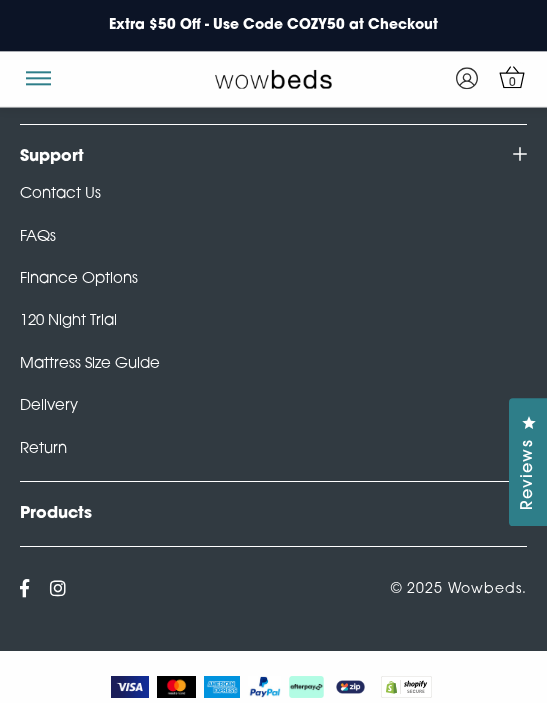 click on "FAQs" at bounding box center [38, 238] 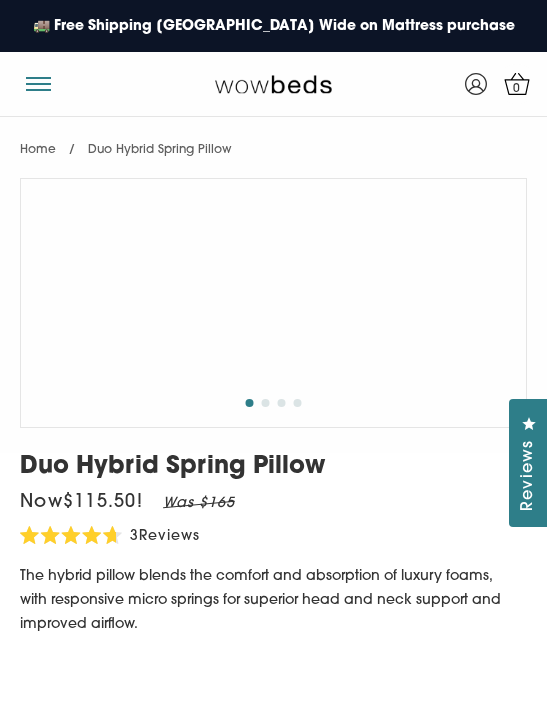 scroll, scrollTop: 0, scrollLeft: 0, axis: both 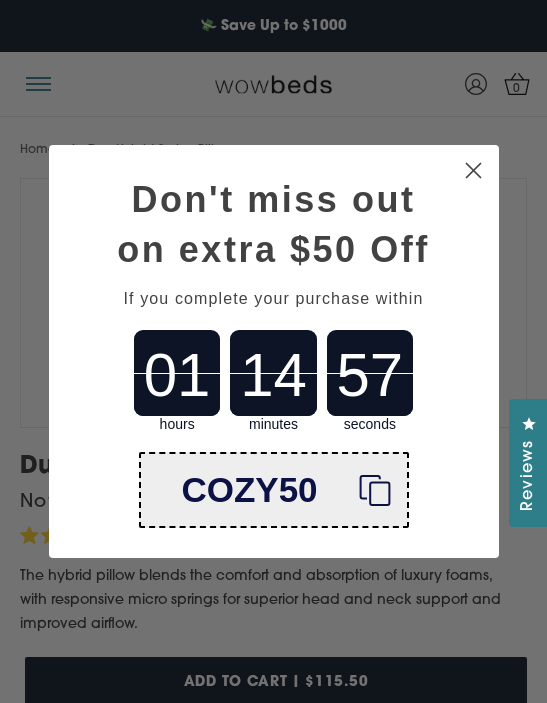 click on "Close dialog" 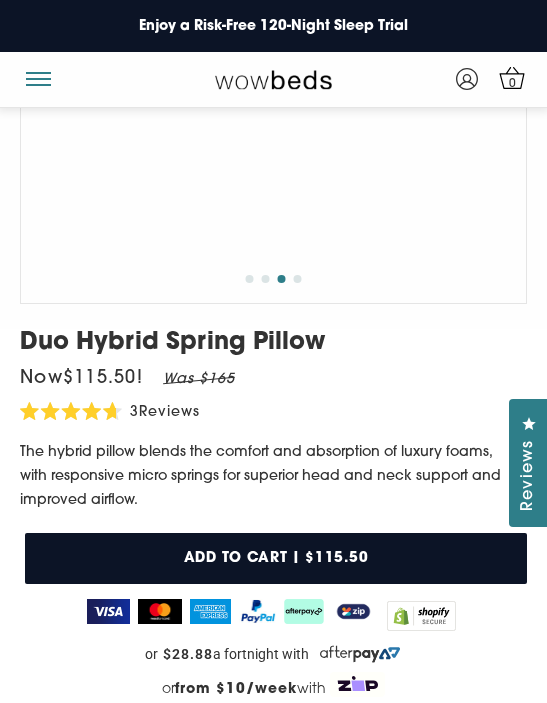 scroll, scrollTop: 101, scrollLeft: 0, axis: vertical 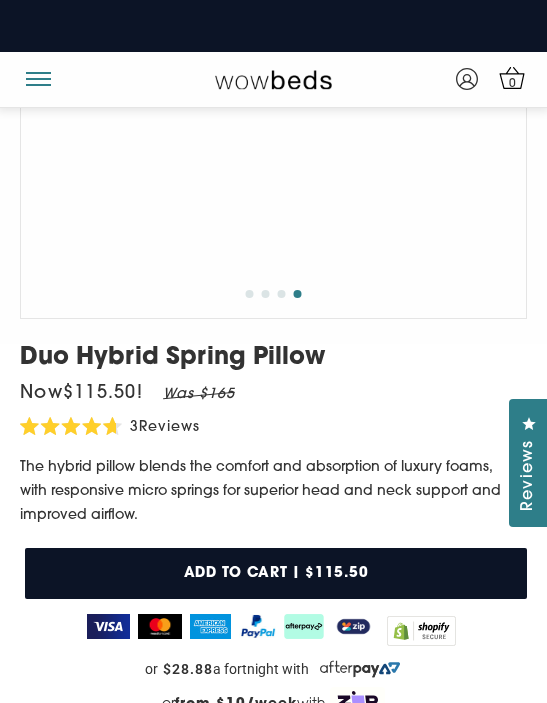 click 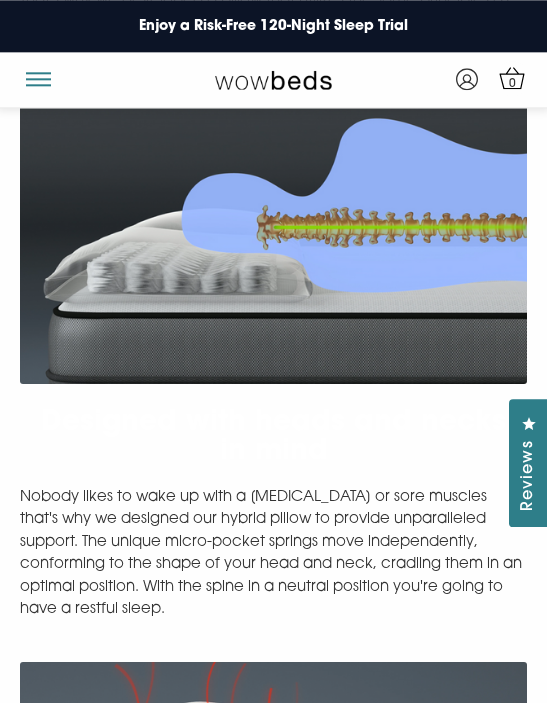 scroll, scrollTop: 1974, scrollLeft: 0, axis: vertical 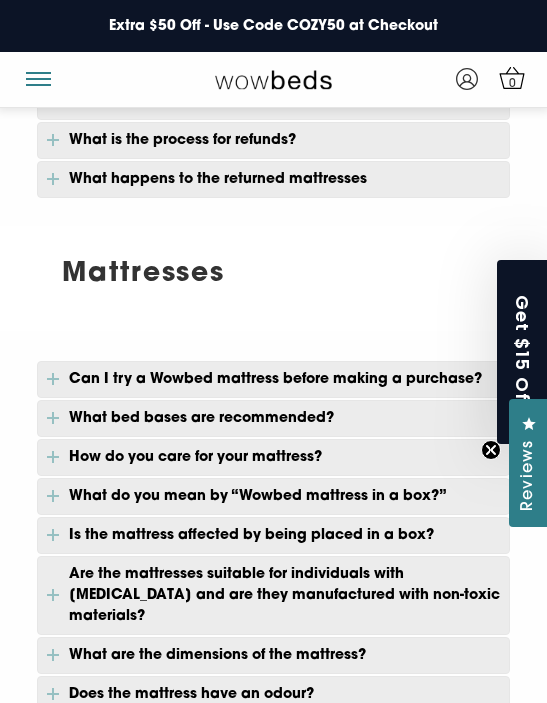 click on "Can I try a Wowbed mattress before making a purchase?" at bounding box center [273, 379] 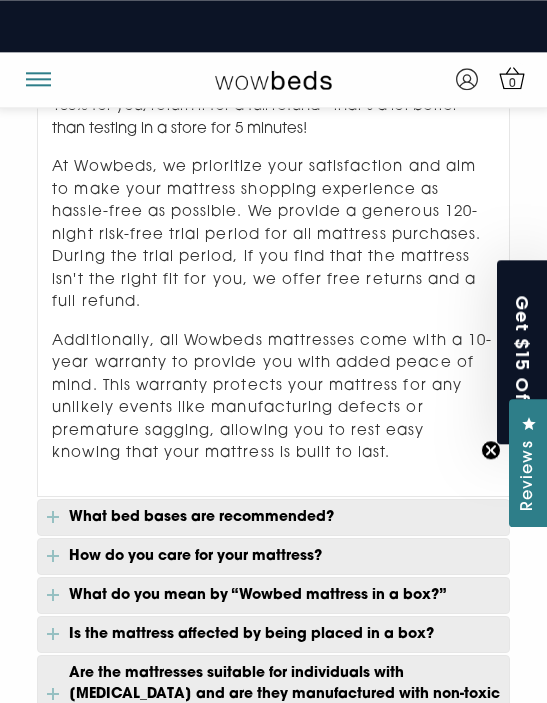 scroll, scrollTop: 1584, scrollLeft: 0, axis: vertical 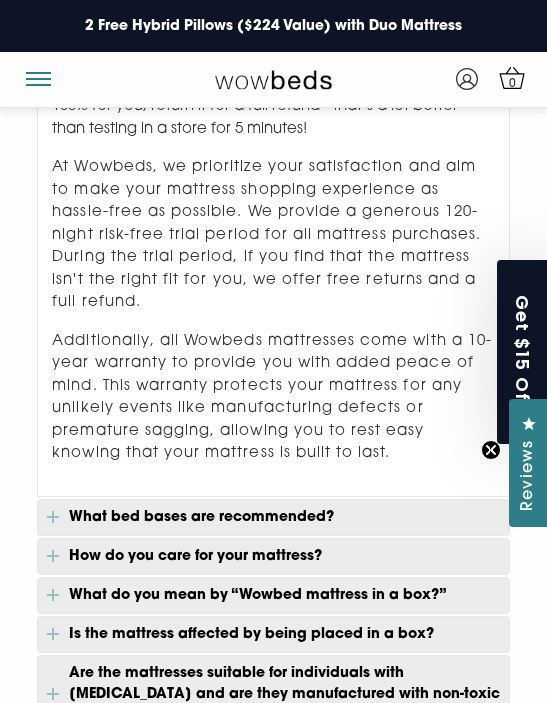 click on "What bed bases are recommended?" at bounding box center [273, 517] 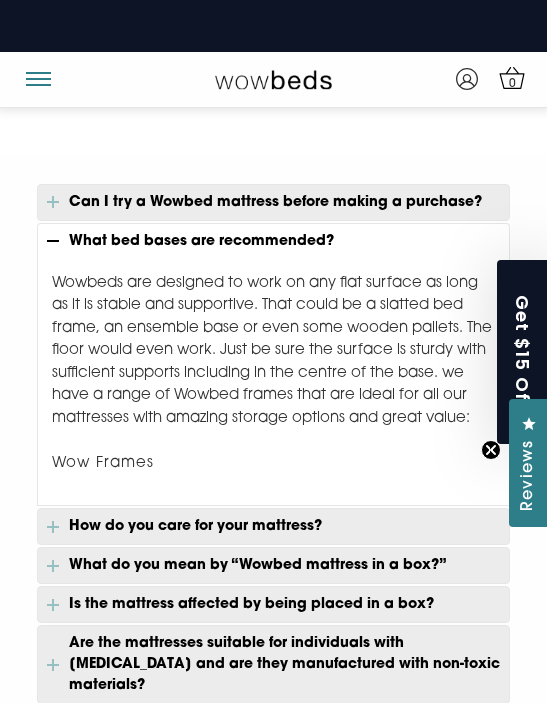 scroll, scrollTop: 1423, scrollLeft: 0, axis: vertical 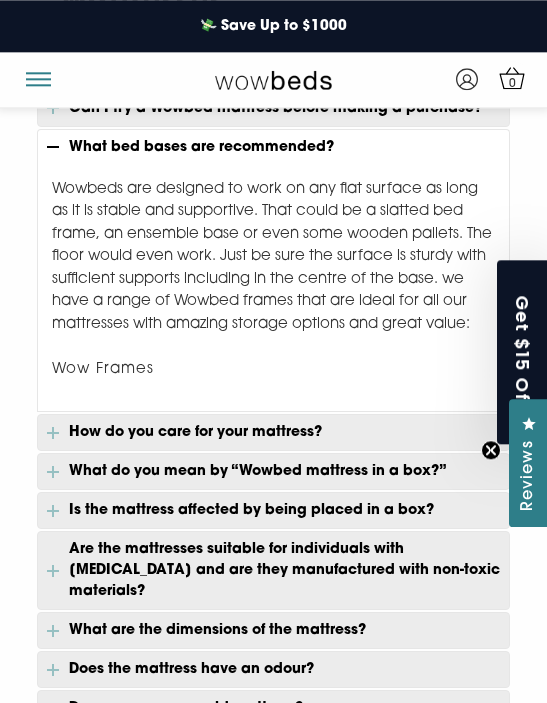 click on "What do you mean by “Wowbed mattress in a box?”" at bounding box center (273, 471) 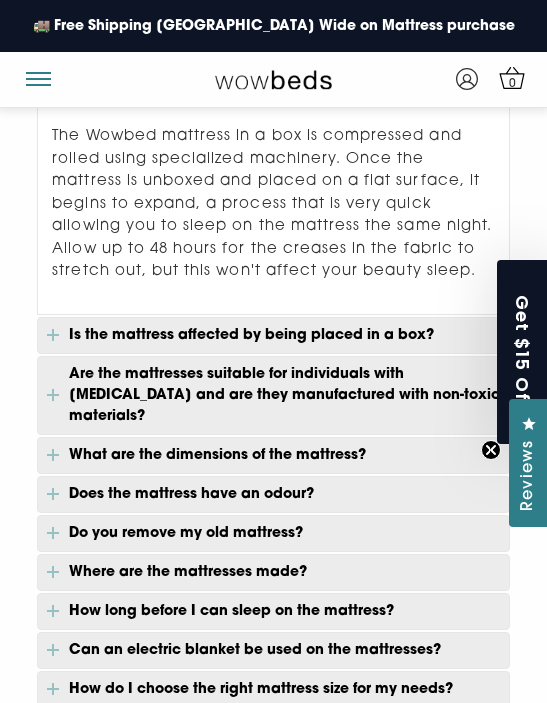 scroll, scrollTop: 1778, scrollLeft: 0, axis: vertical 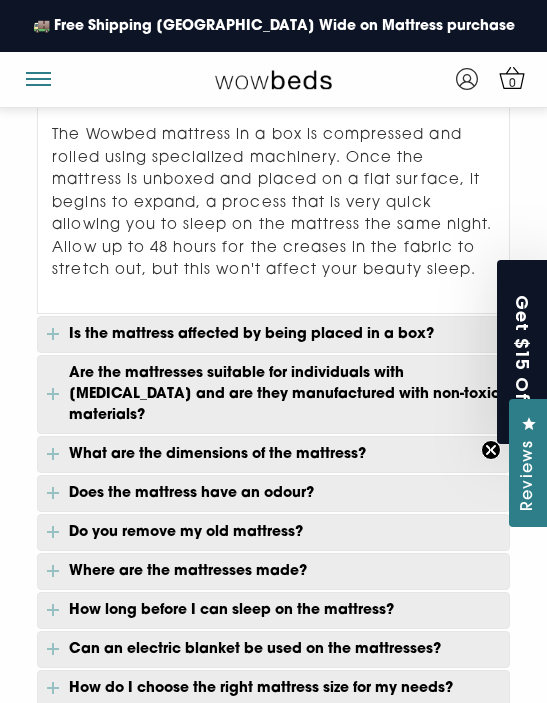 click on "Do you remove my old mattress?" at bounding box center [273, 532] 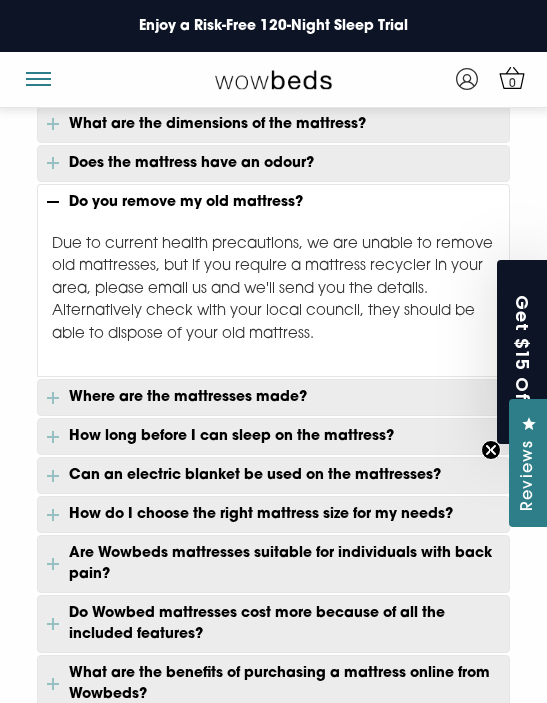 click on "How long before I can sleep on the mattress?" at bounding box center [273, 436] 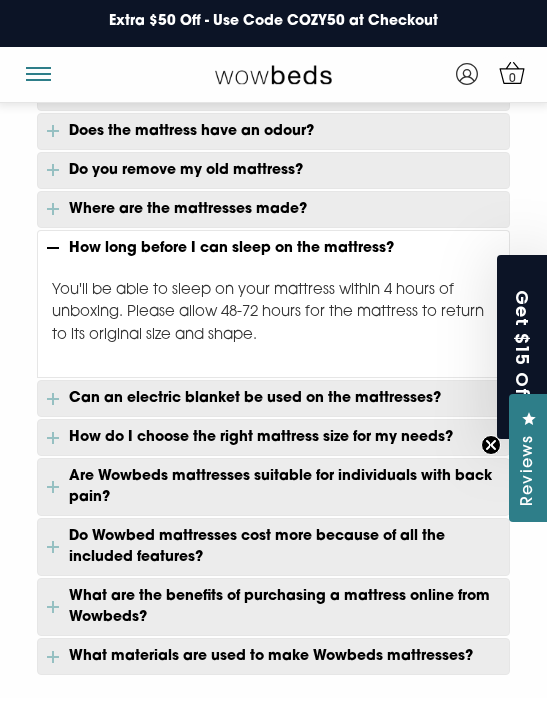 scroll, scrollTop: 1810, scrollLeft: 0, axis: vertical 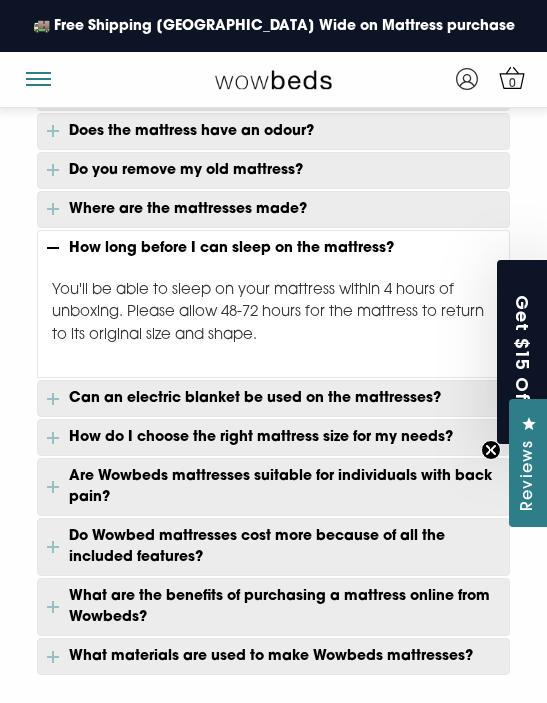 click on "What are the benefits of purchasing a mattress online from Wowbeds?" at bounding box center (273, 607) 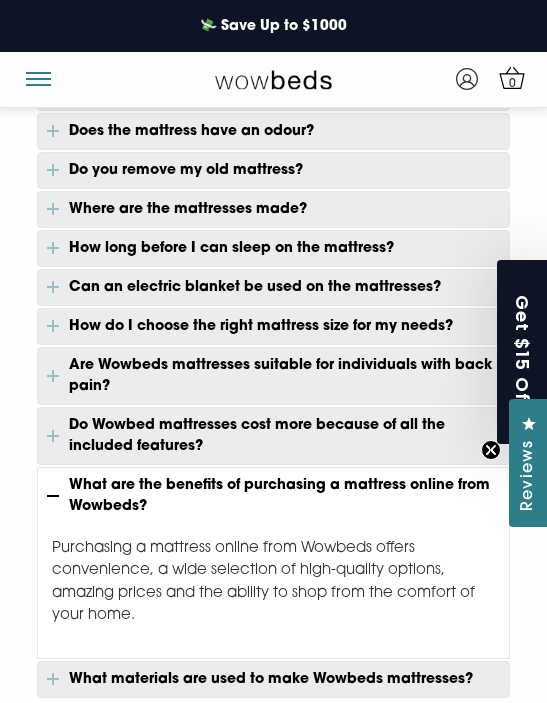 click on "What materials are used to make Wowbeds mattresses?" at bounding box center (273, 679) 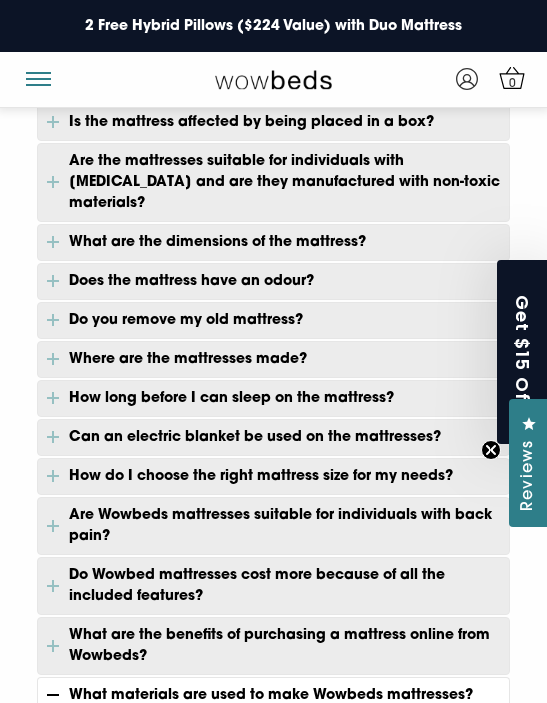 scroll, scrollTop: 1663, scrollLeft: 0, axis: vertical 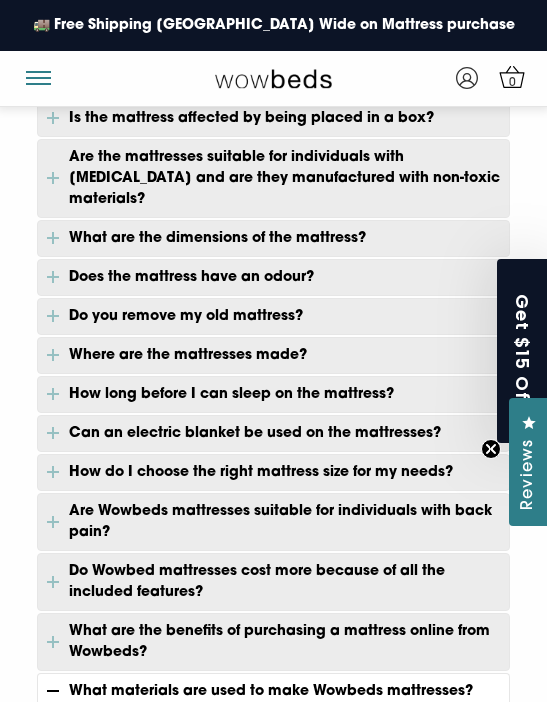 click at bounding box center [38, 72] 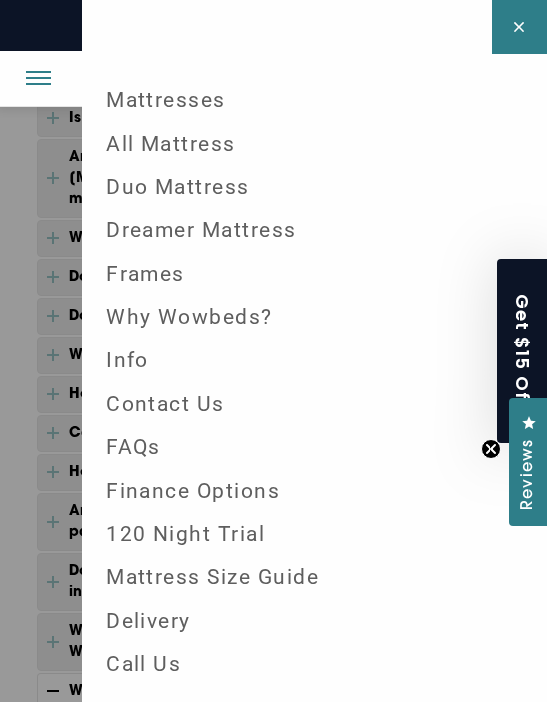 scroll, scrollTop: 1, scrollLeft: 0, axis: vertical 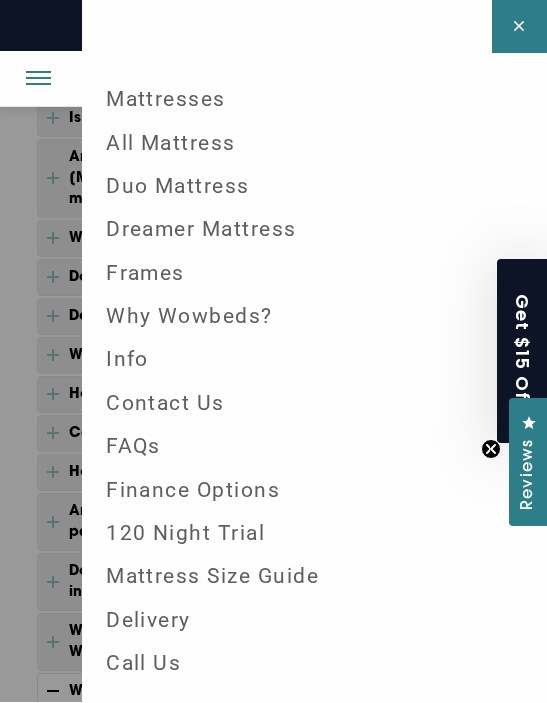 click on "Mattress Size Guide" at bounding box center [314, 577] 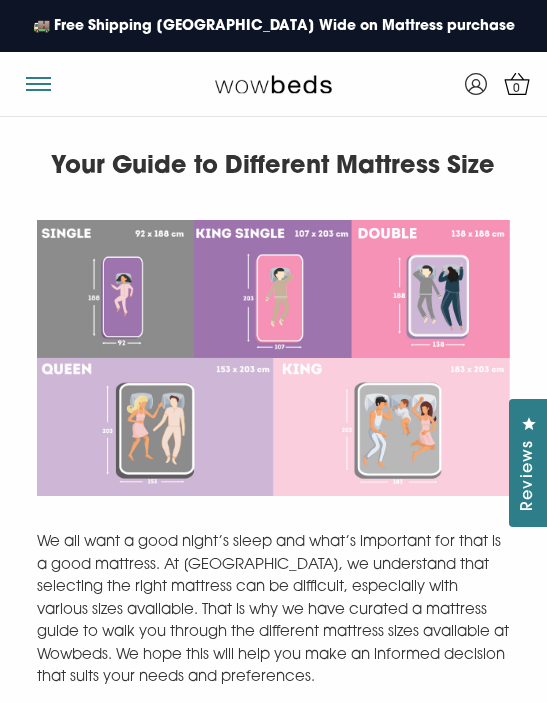 scroll, scrollTop: 0, scrollLeft: 0, axis: both 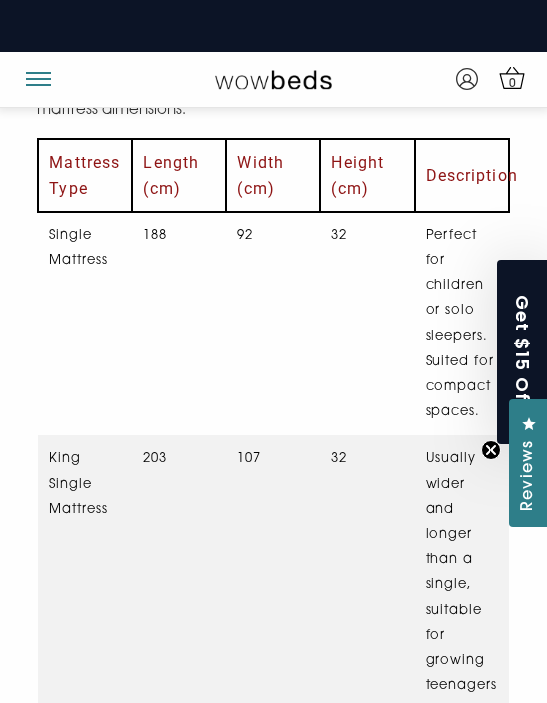 click on "32" at bounding box center (367, 635) 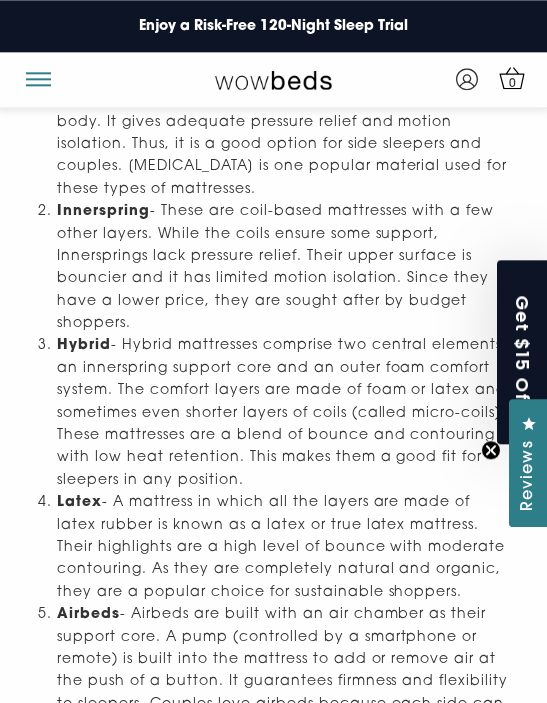scroll, scrollTop: 3196, scrollLeft: 0, axis: vertical 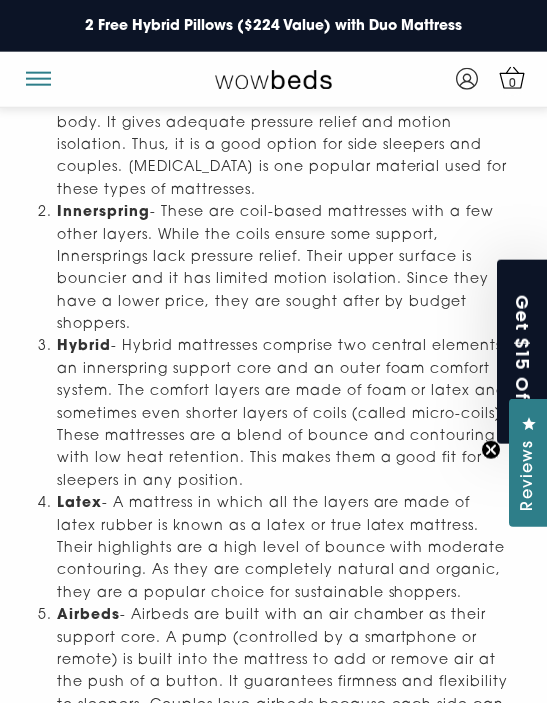 click at bounding box center [38, 79] 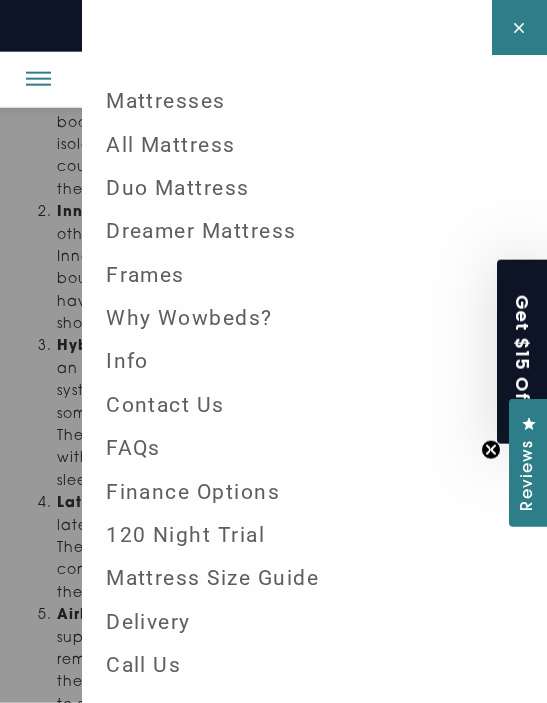 scroll, scrollTop: 1, scrollLeft: 0, axis: vertical 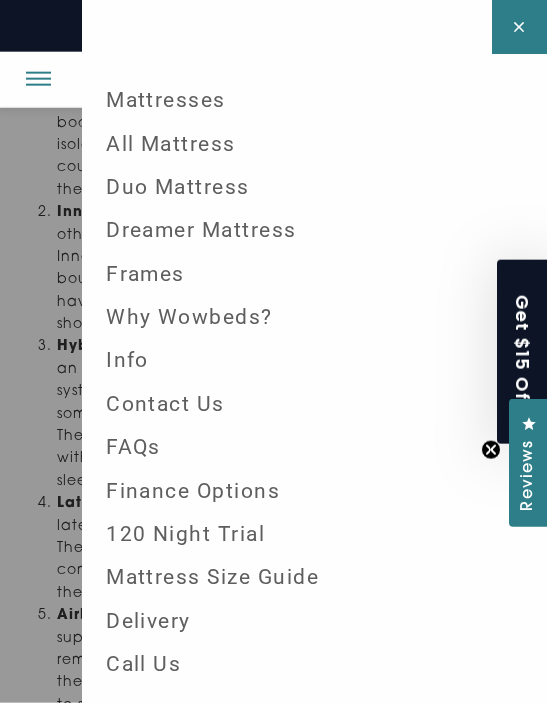 click on "Dreamer Mattress" at bounding box center [314, 230] 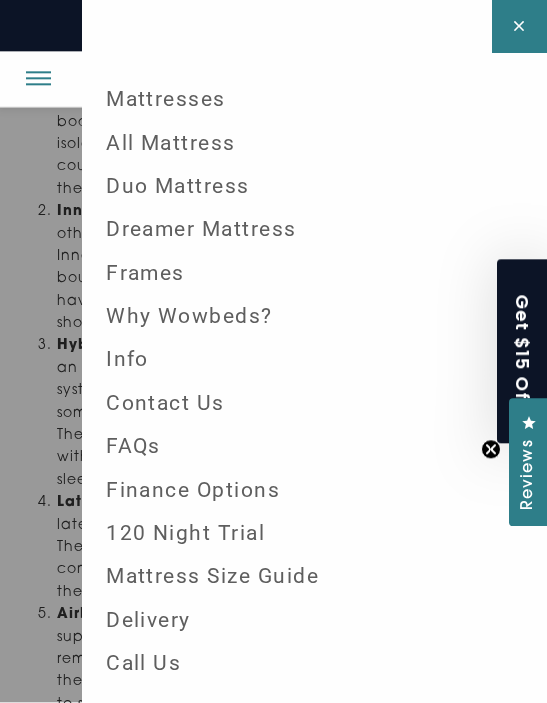 click on "Duo Mattress" at bounding box center (314, 187) 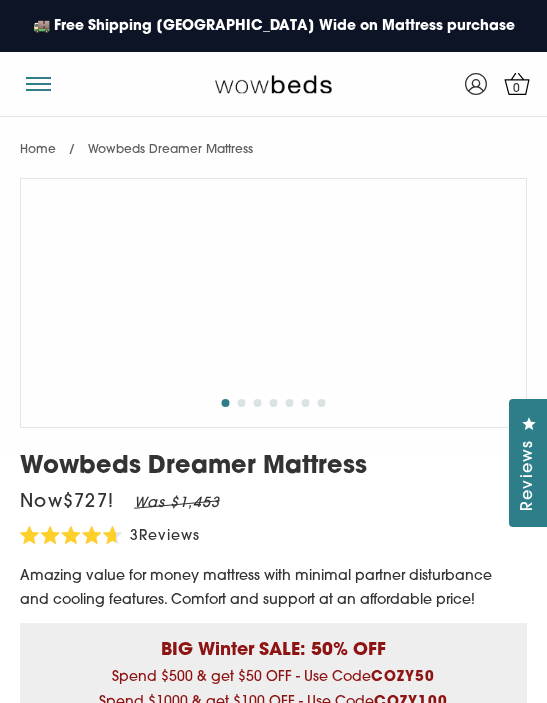 scroll, scrollTop: 0, scrollLeft: 0, axis: both 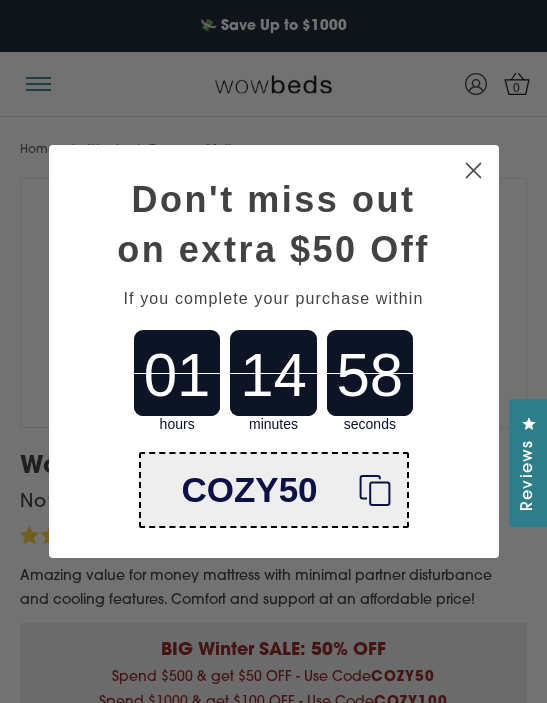 click on "Close dialog" 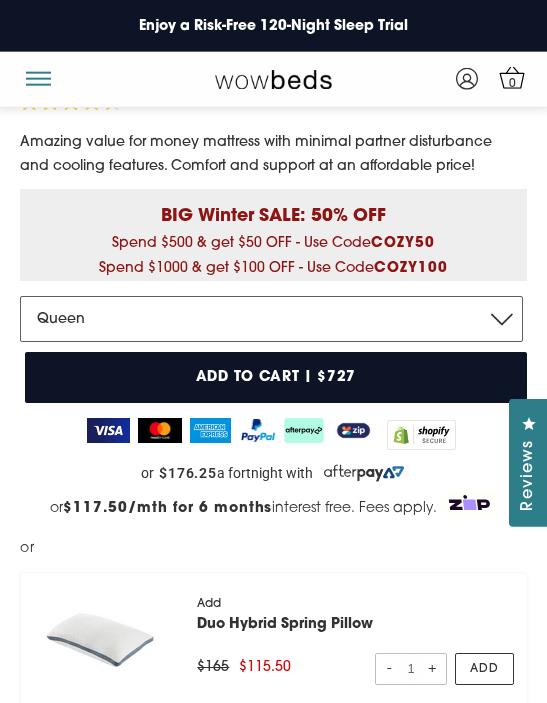 scroll, scrollTop: 428, scrollLeft: 0, axis: vertical 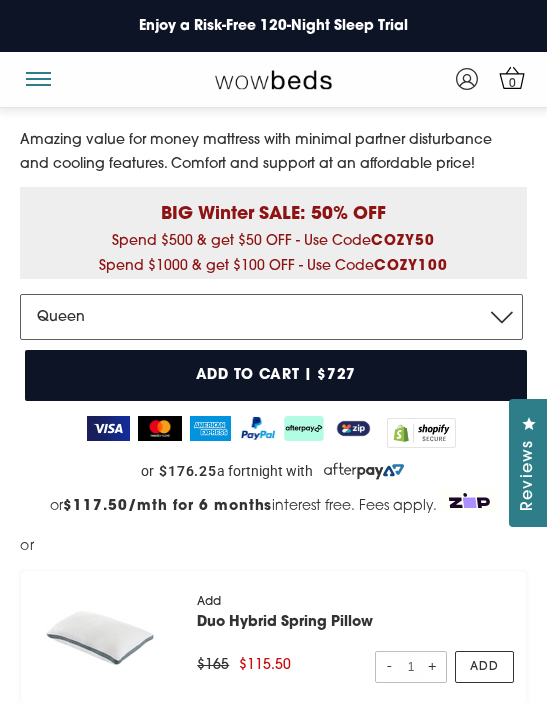 click on "Double Queen King" at bounding box center (271, 317) 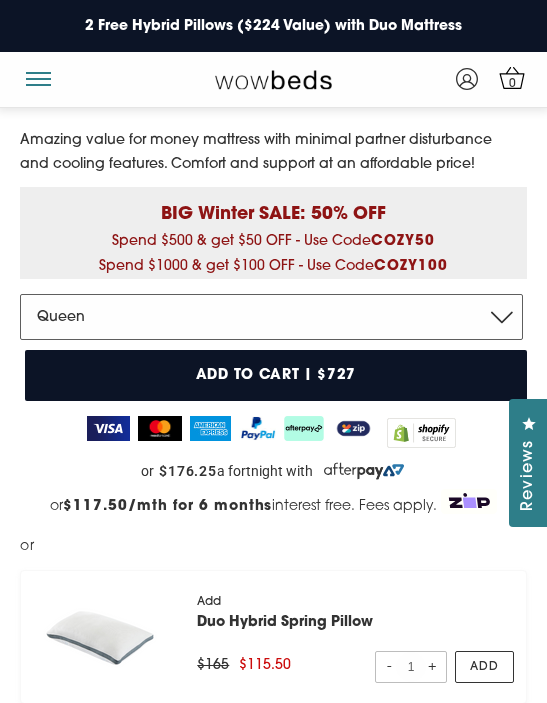 select on "King" 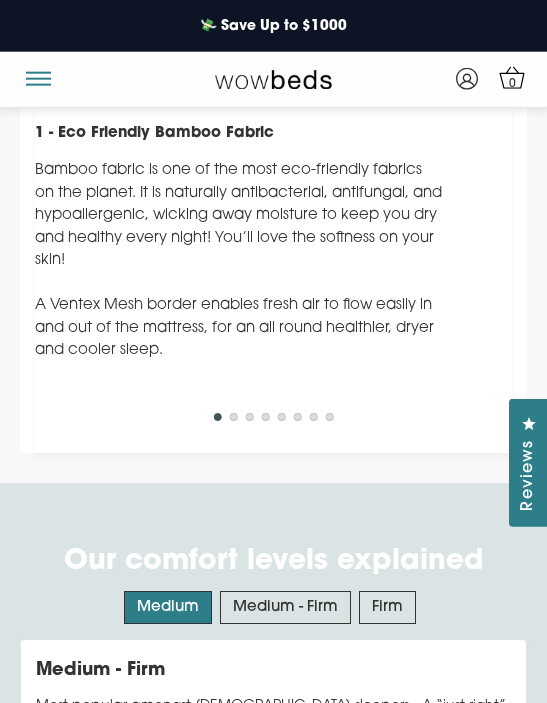 scroll, scrollTop: 7971, scrollLeft: 0, axis: vertical 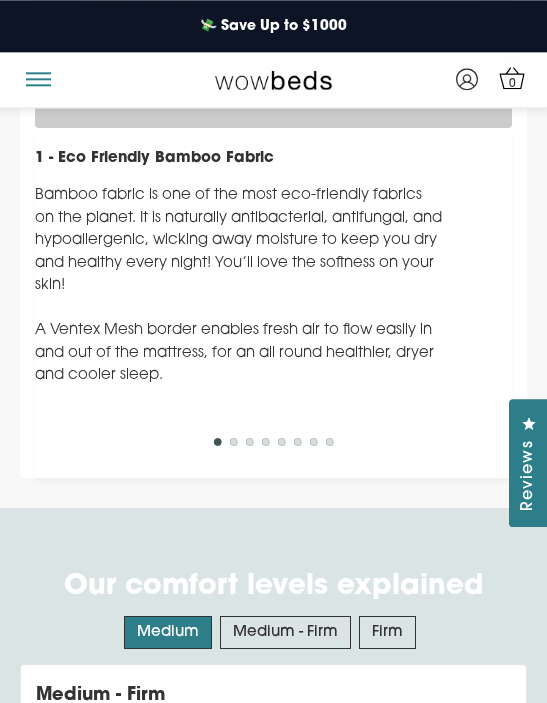 click on "Firm" at bounding box center [387, 632] 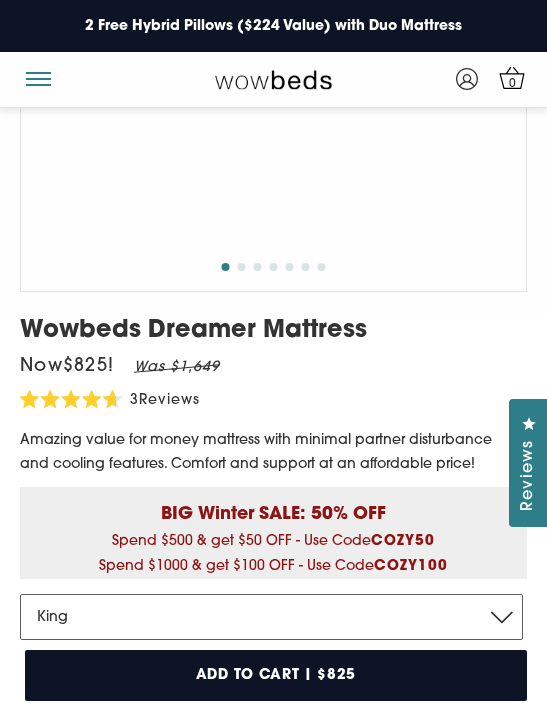 scroll, scrollTop: 0, scrollLeft: 0, axis: both 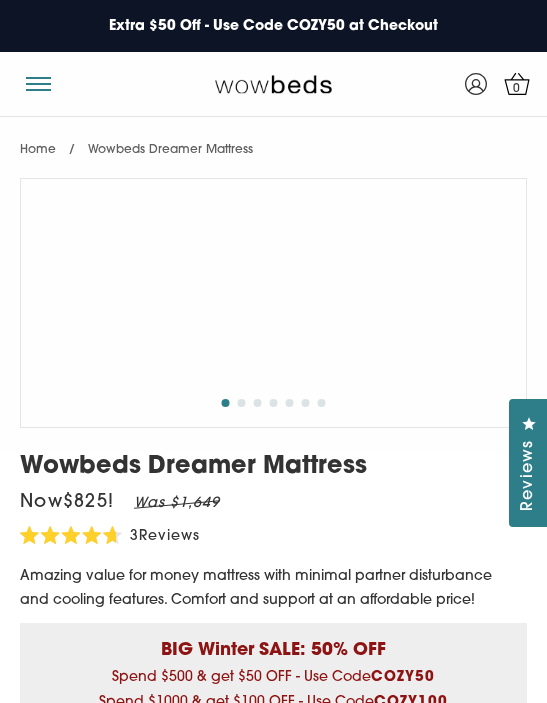 click on "2" at bounding box center (242, 406) 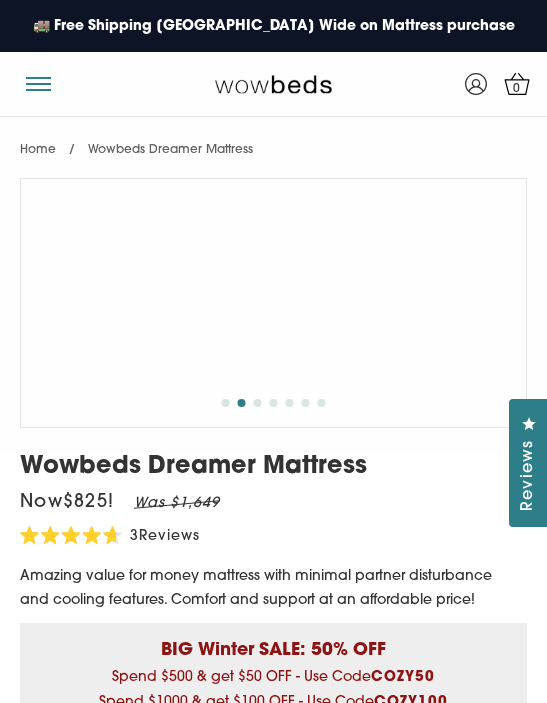 click on "2" at bounding box center [242, 403] 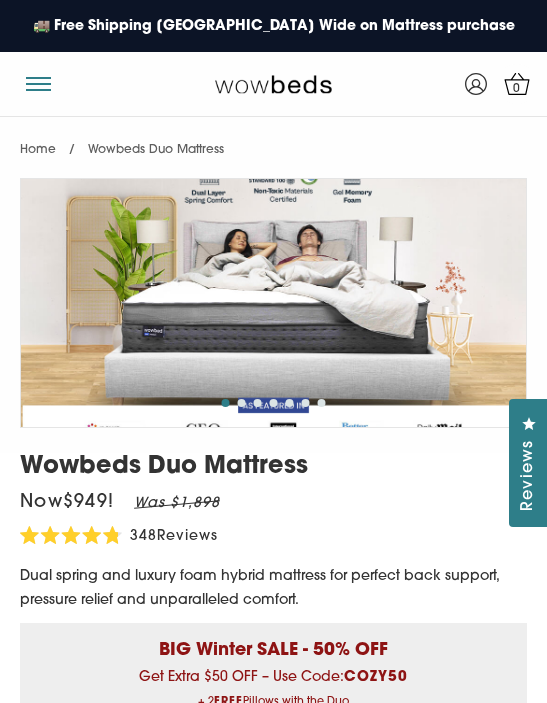 select on "Medium-Firm" 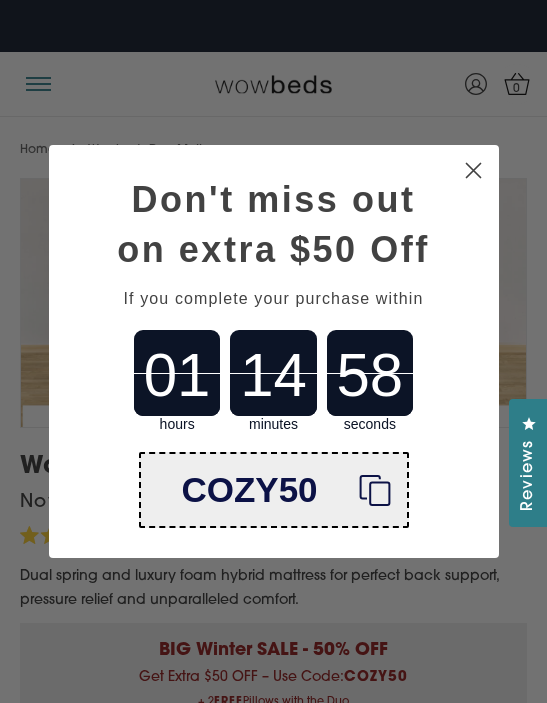click on "Close dialog" 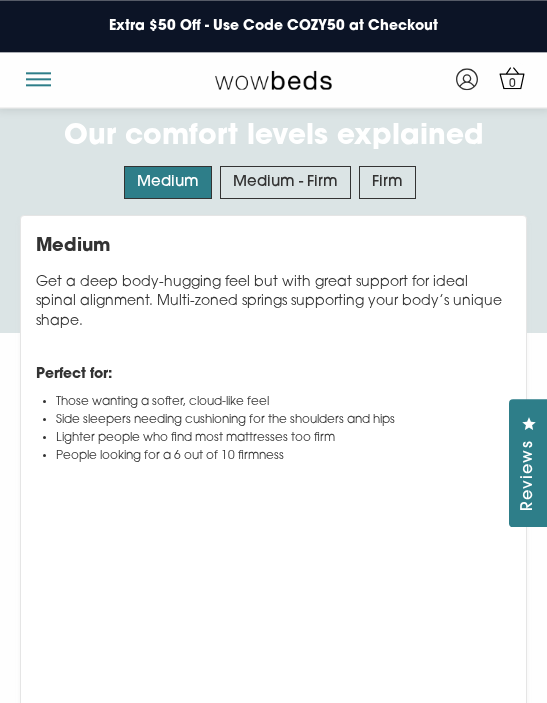scroll, scrollTop: 10256, scrollLeft: 0, axis: vertical 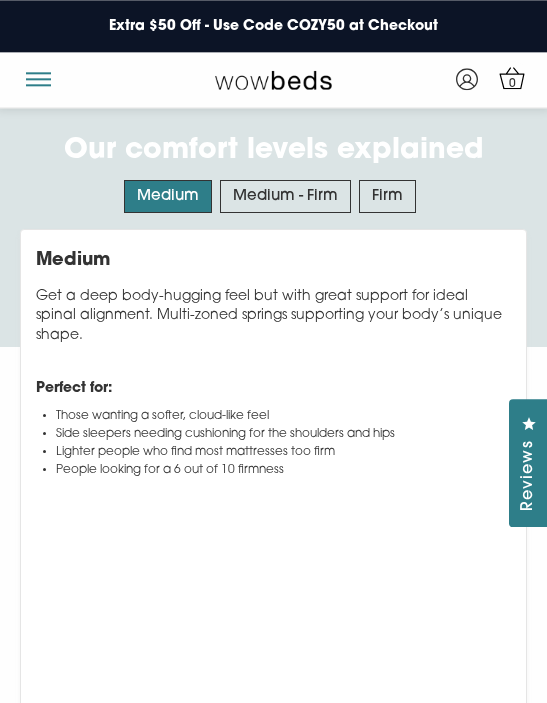 click on "Firm" at bounding box center (387, 196) 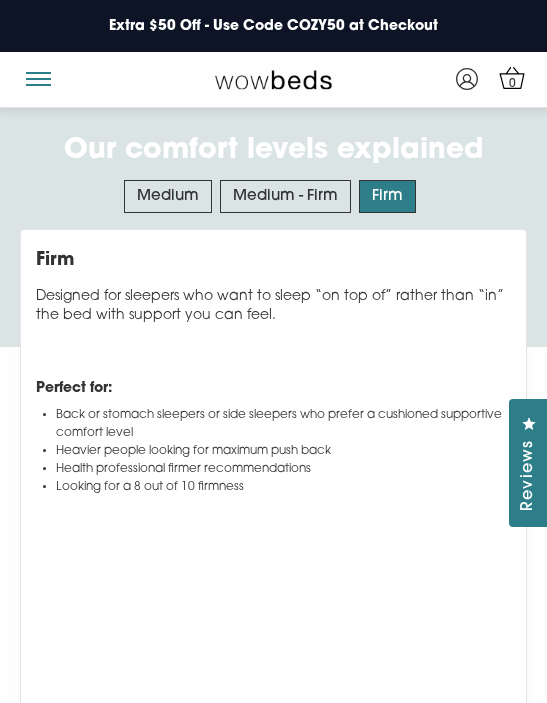 click on "Medium - Firm" at bounding box center [285, 196] 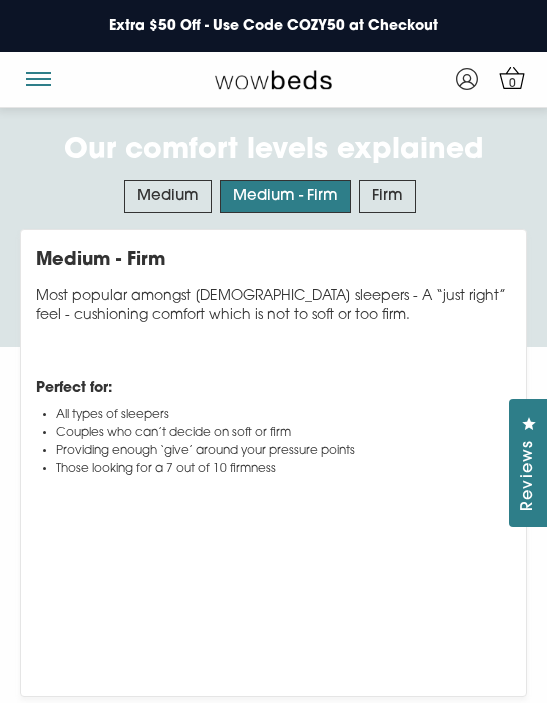 click on "Firm" at bounding box center (387, 196) 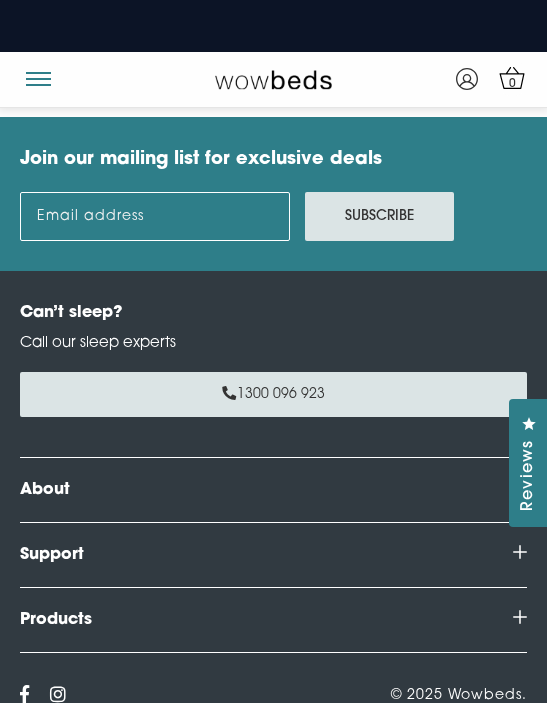 scroll, scrollTop: 14490, scrollLeft: 0, axis: vertical 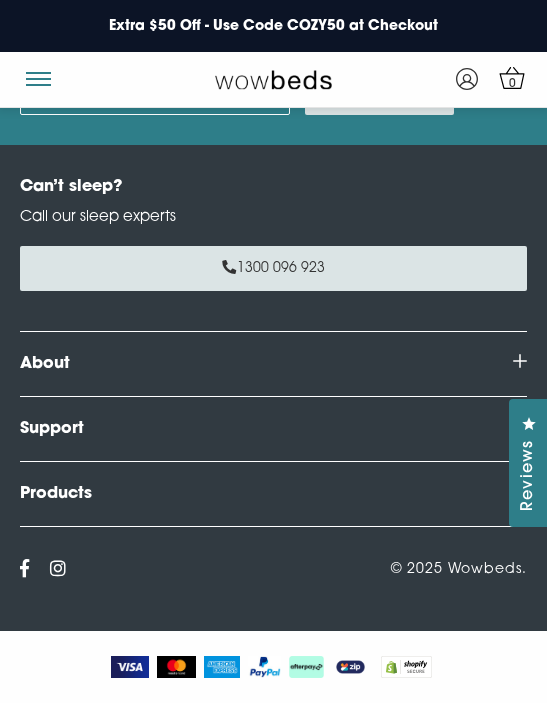 click on "Support" at bounding box center [273, 429] 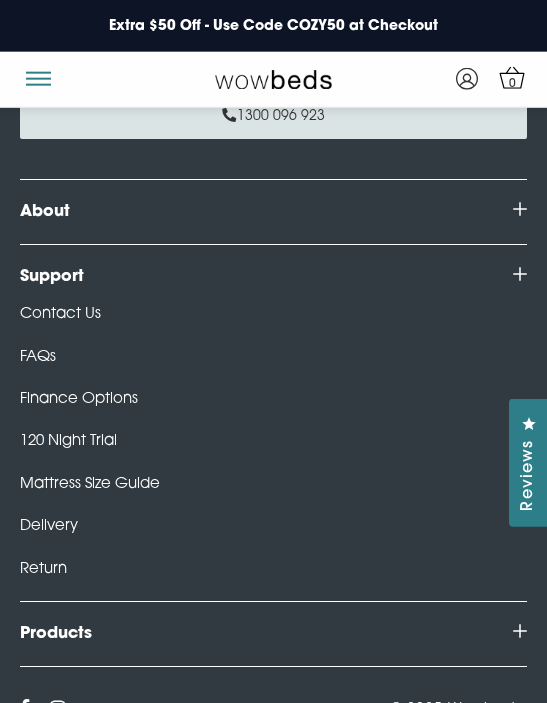 scroll, scrollTop: 14606, scrollLeft: 0, axis: vertical 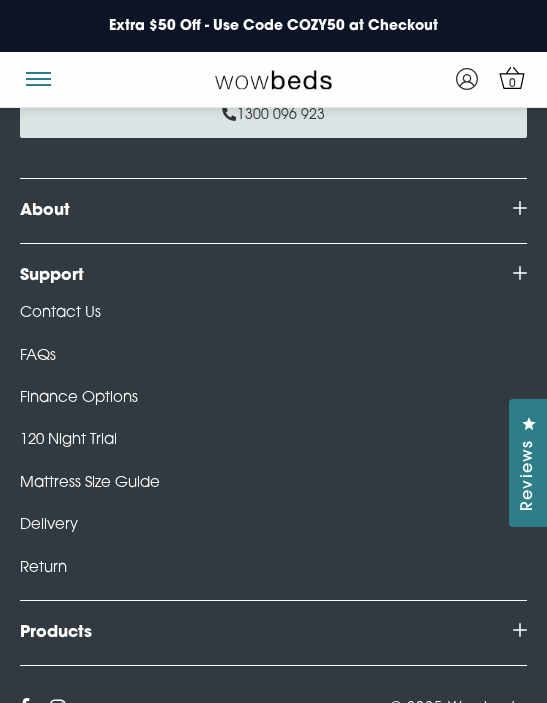 click on "FAQs" at bounding box center [38, 356] 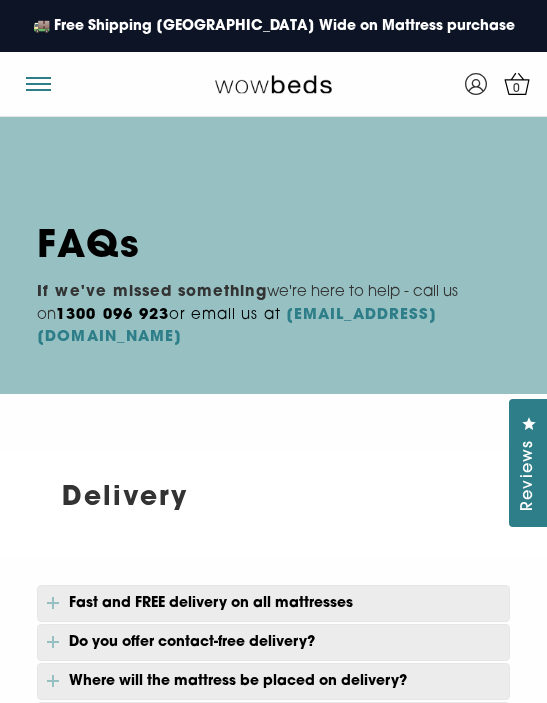 scroll, scrollTop: 0, scrollLeft: 0, axis: both 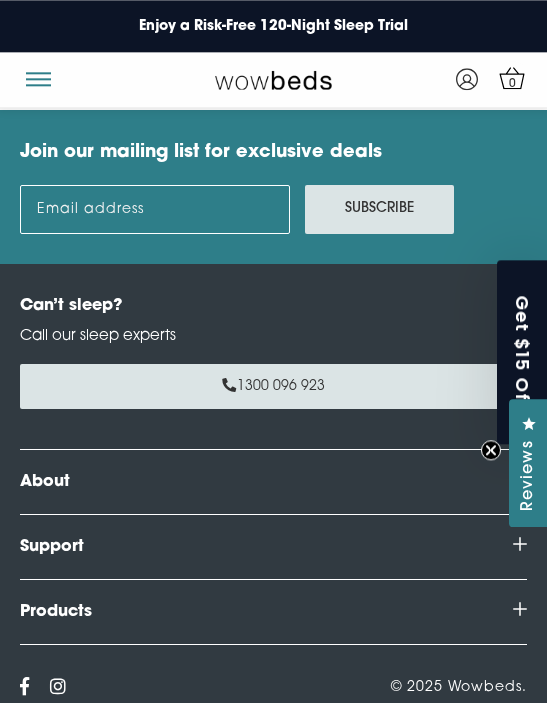 click on "Products" at bounding box center (273, 612) 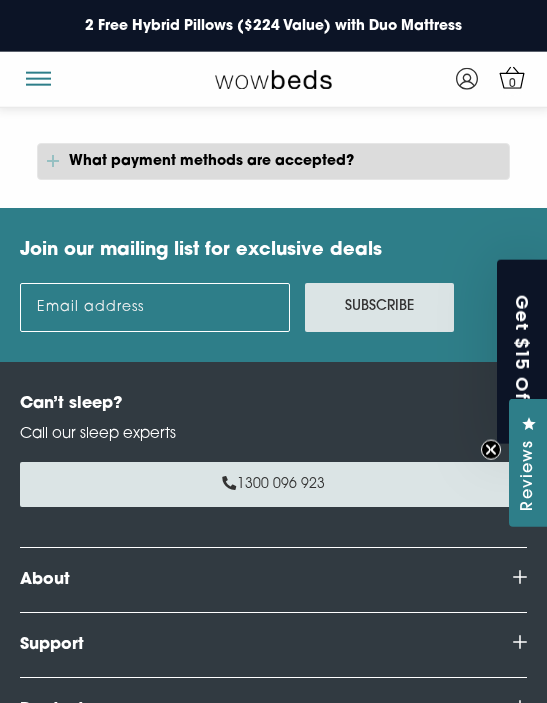 scroll, scrollTop: 2393, scrollLeft: 0, axis: vertical 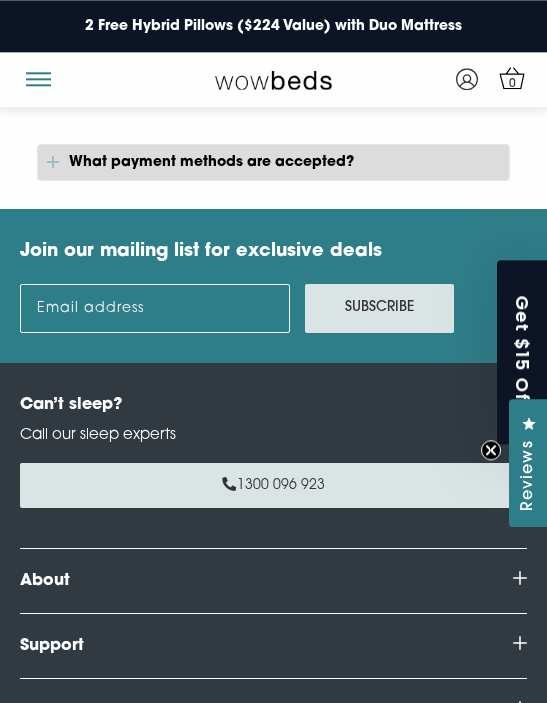 click on "Support" at bounding box center [273, 646] 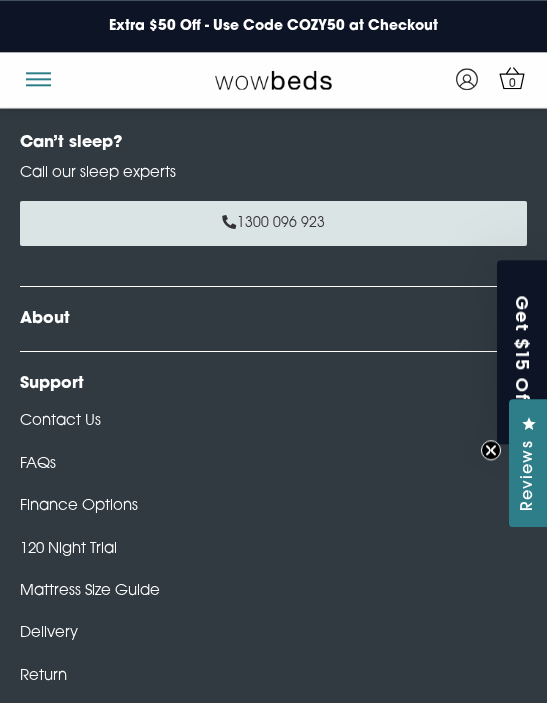scroll, scrollTop: 2660, scrollLeft: 0, axis: vertical 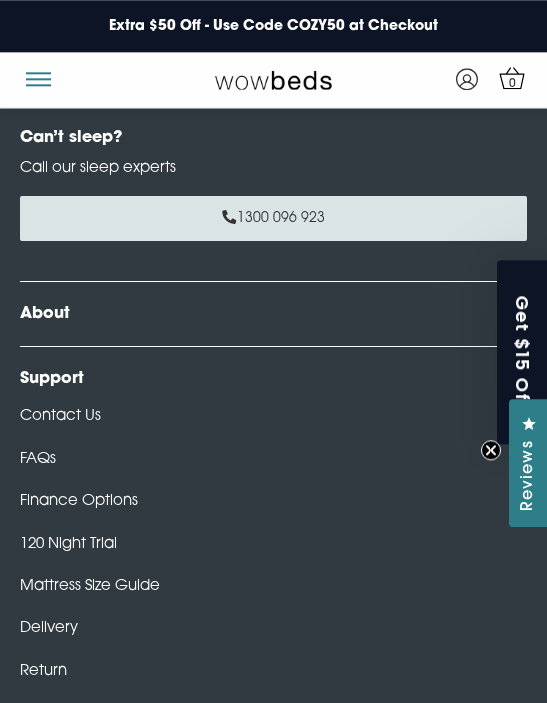 click on "Mattress Size Guide" at bounding box center [90, 586] 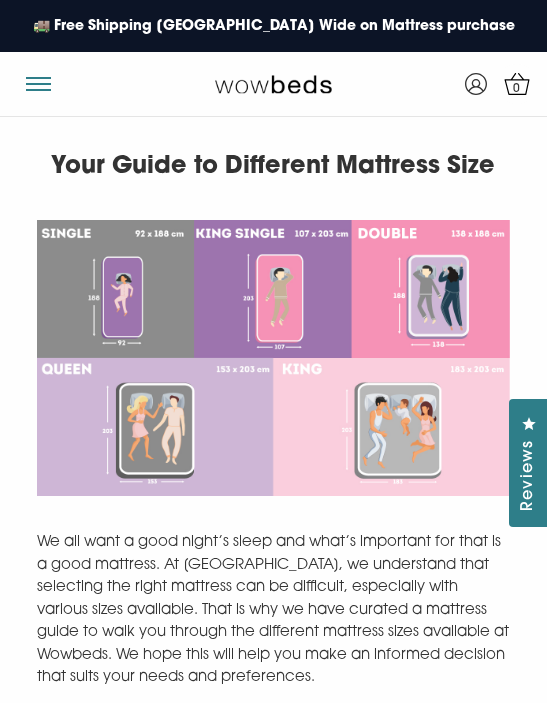 scroll, scrollTop: 0, scrollLeft: 0, axis: both 